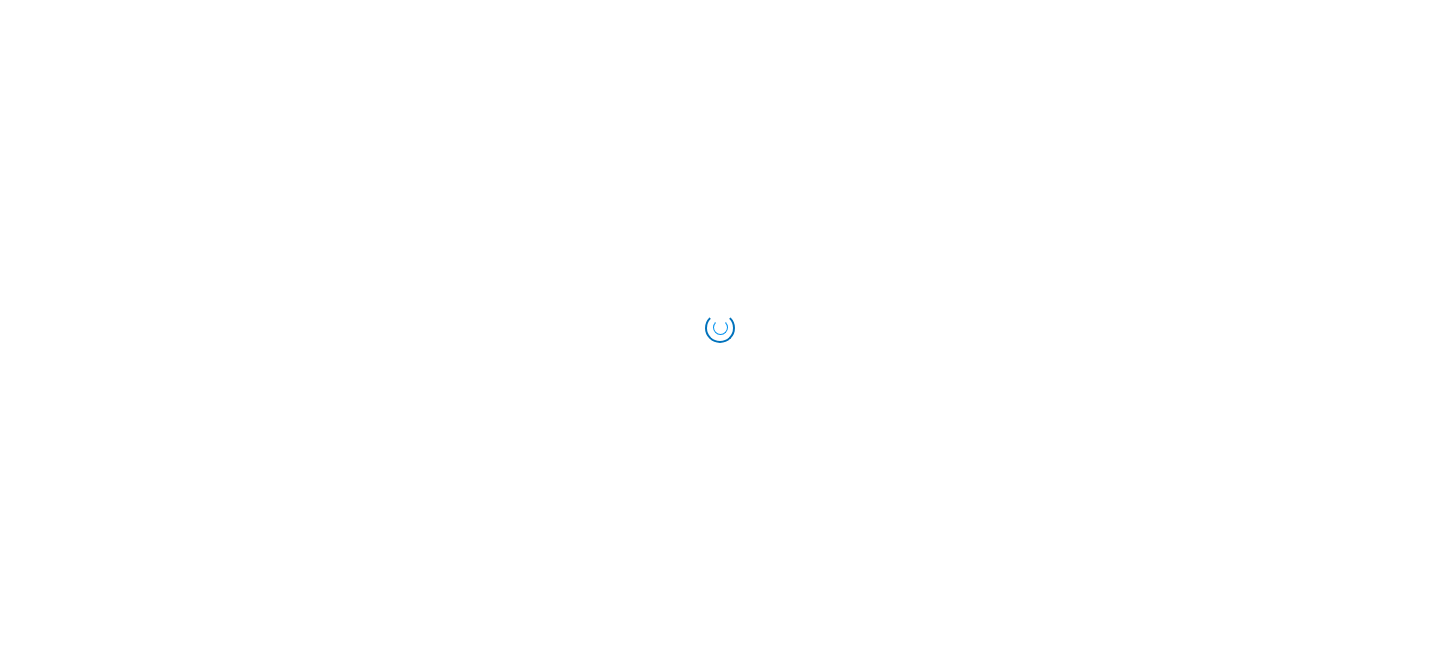 scroll, scrollTop: 0, scrollLeft: 0, axis: both 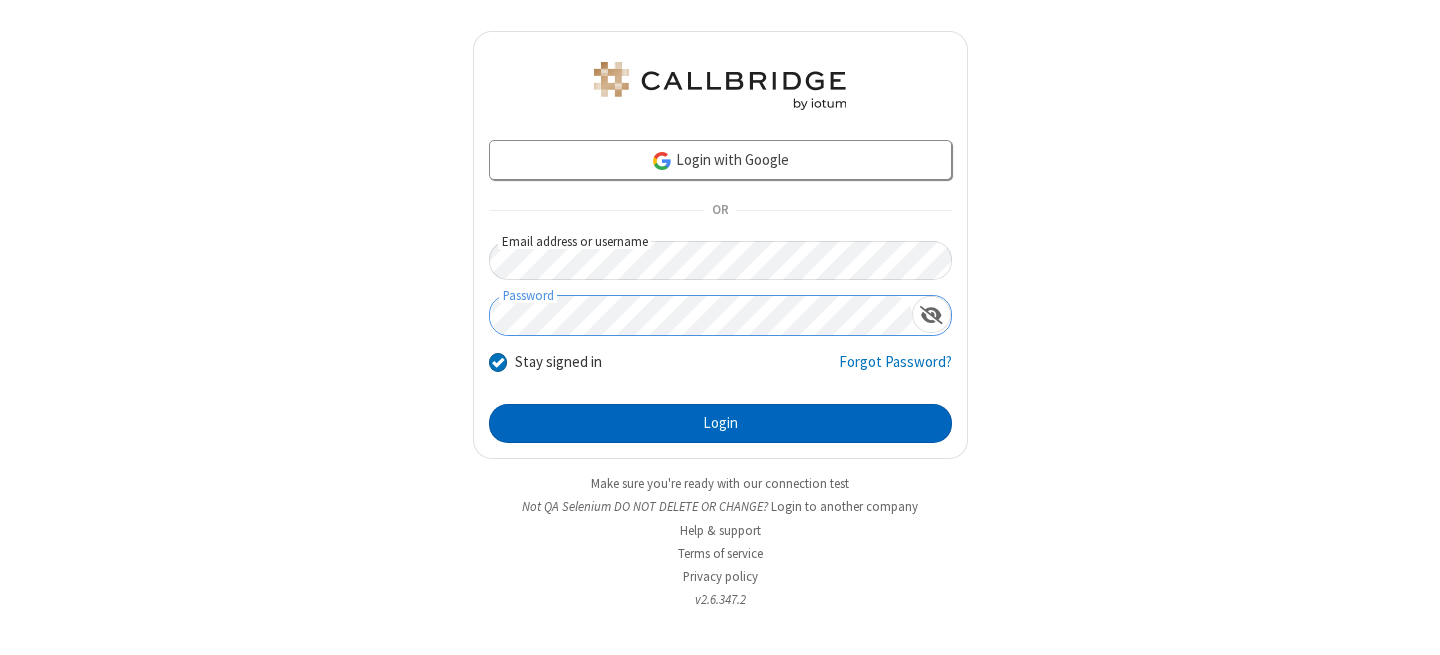 click on "Login" at bounding box center [720, 424] 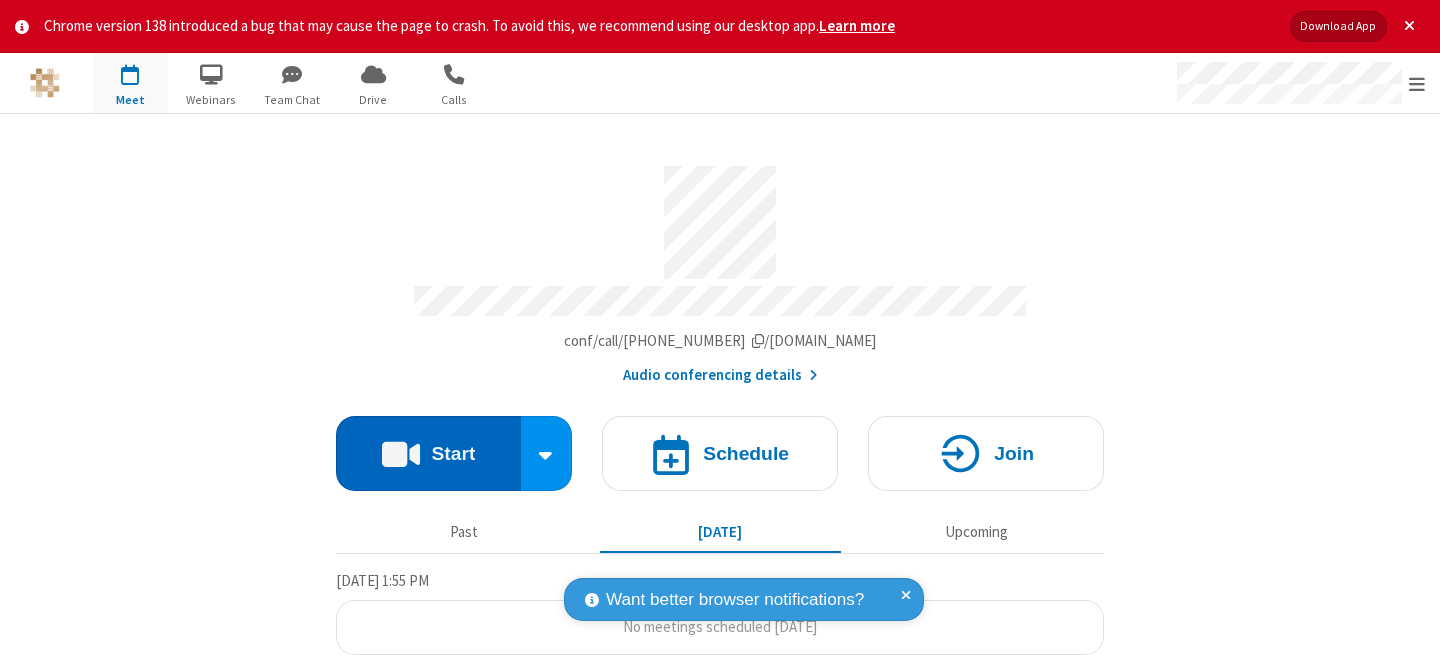 click on "Start" at bounding box center (428, 453) 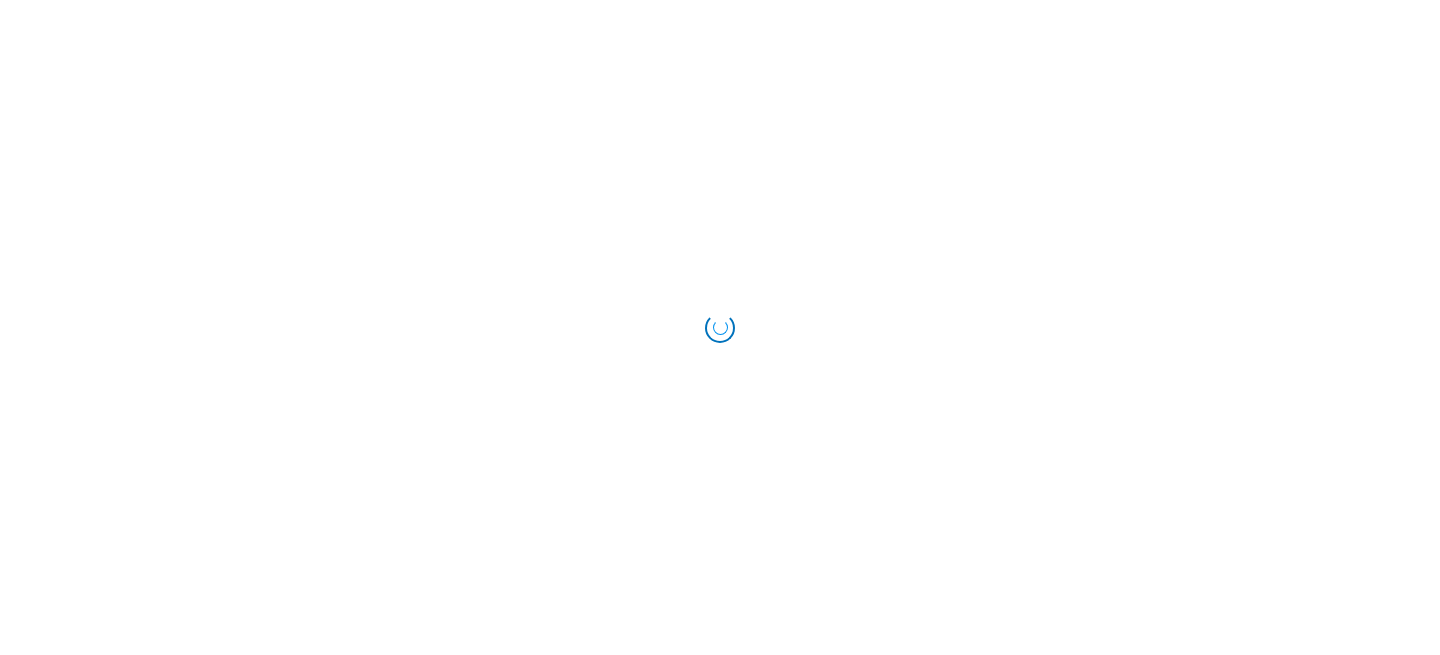 scroll, scrollTop: 0, scrollLeft: 0, axis: both 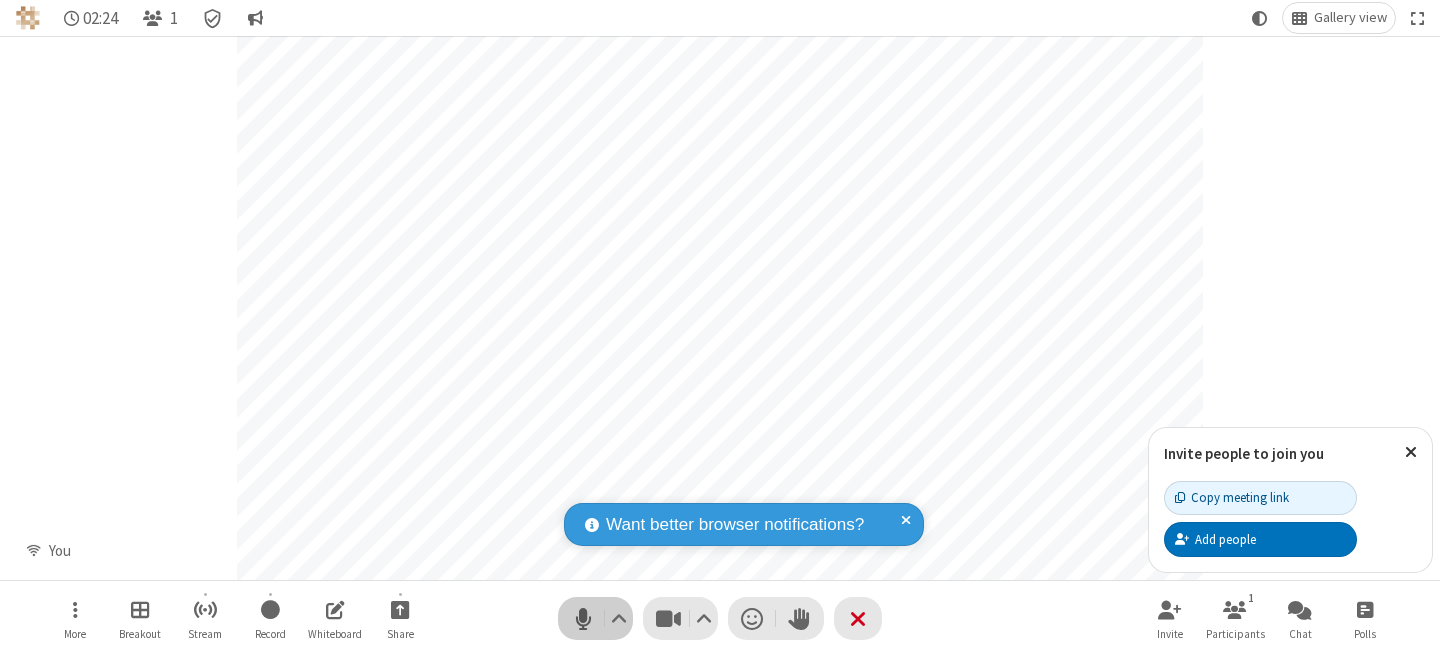 click at bounding box center (583, 618) 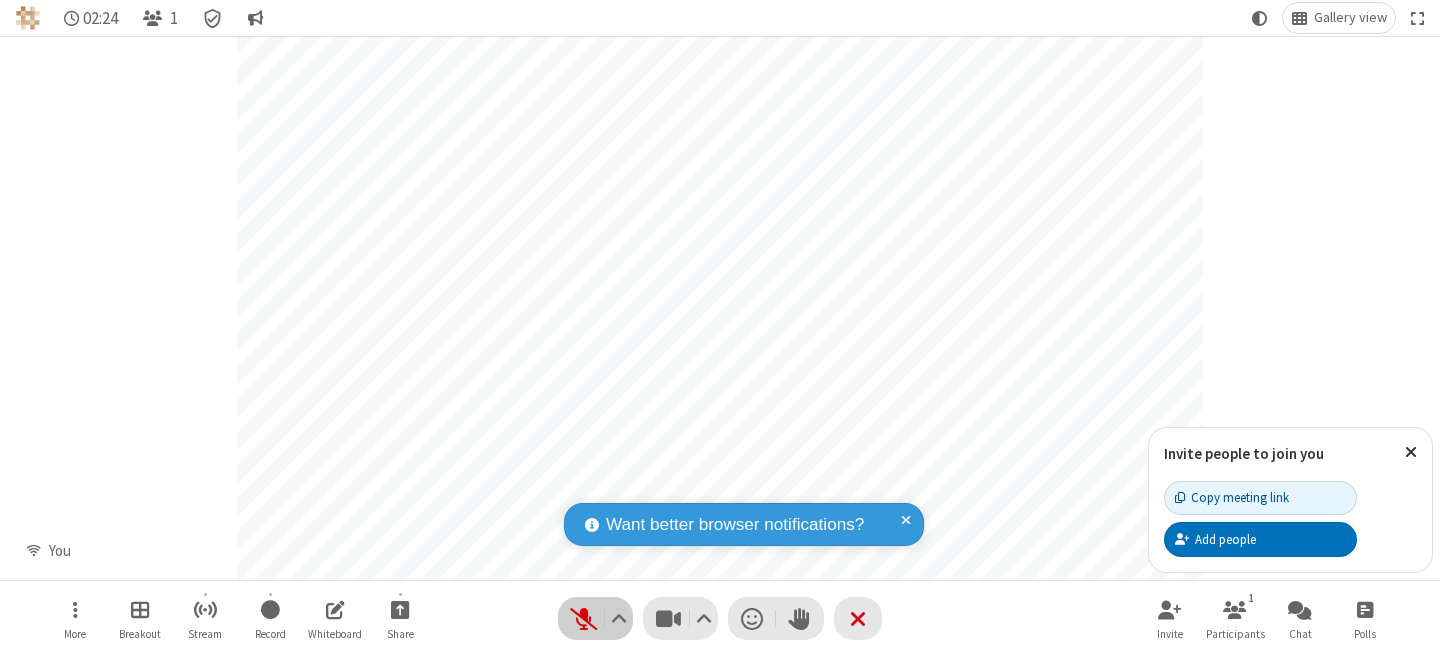 click at bounding box center [583, 618] 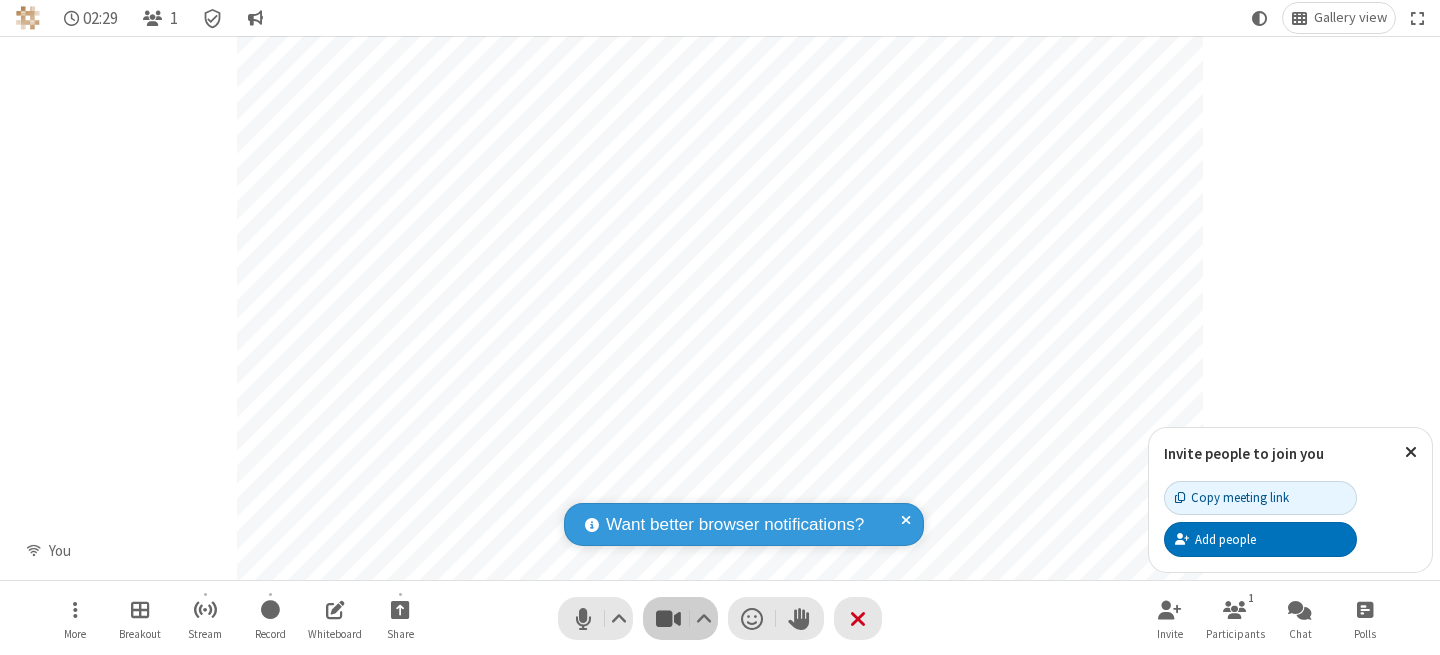 click at bounding box center (668, 618) 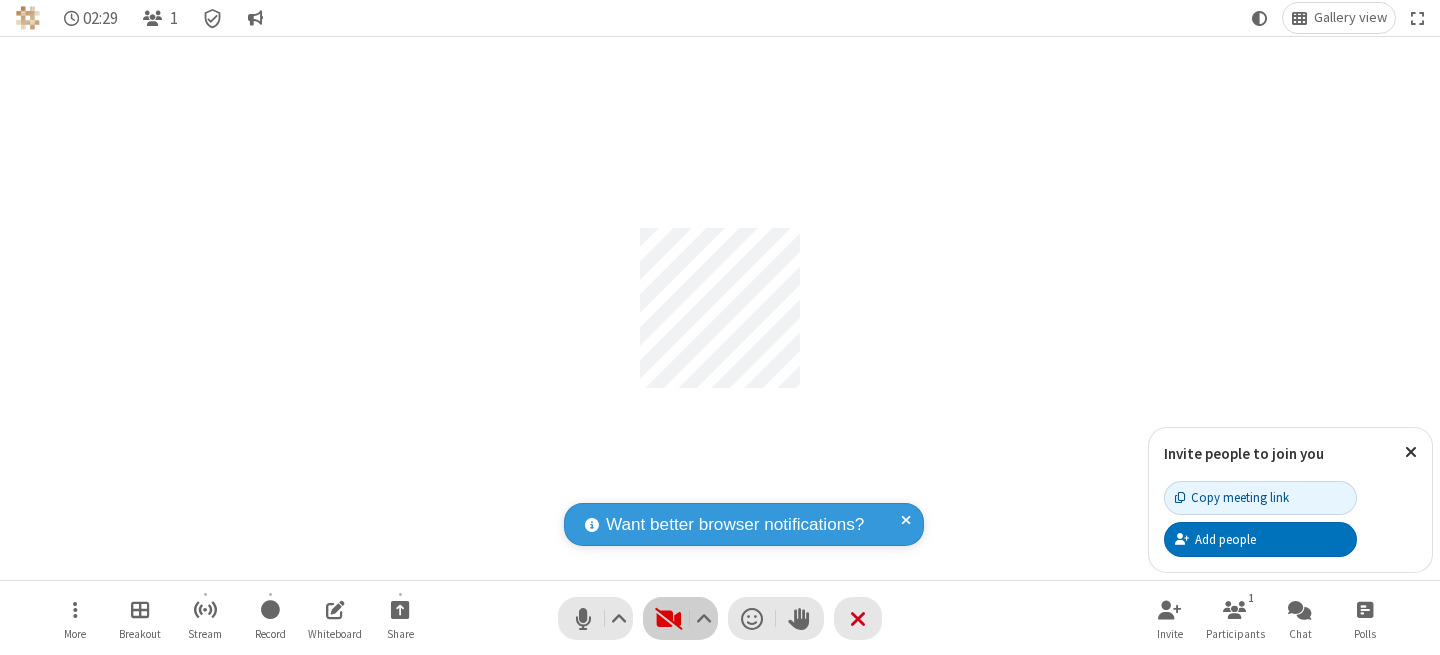 click at bounding box center (668, 618) 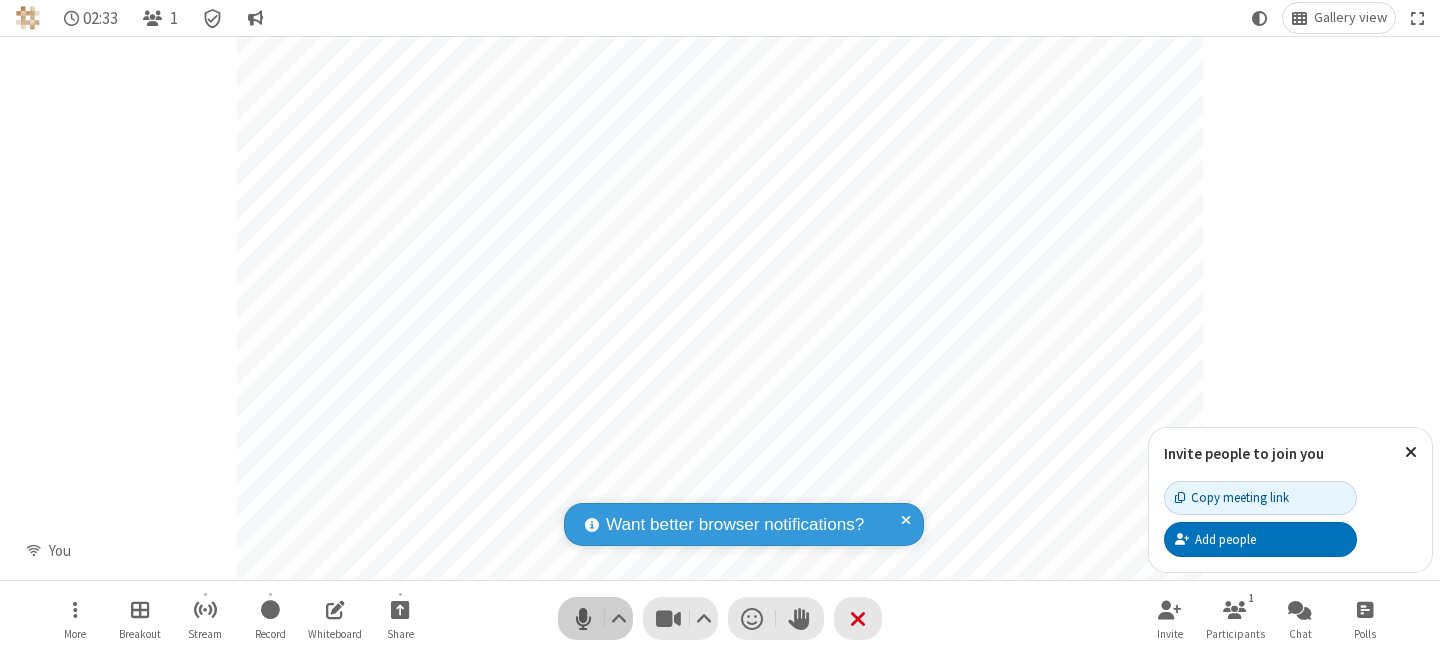click at bounding box center [583, 618] 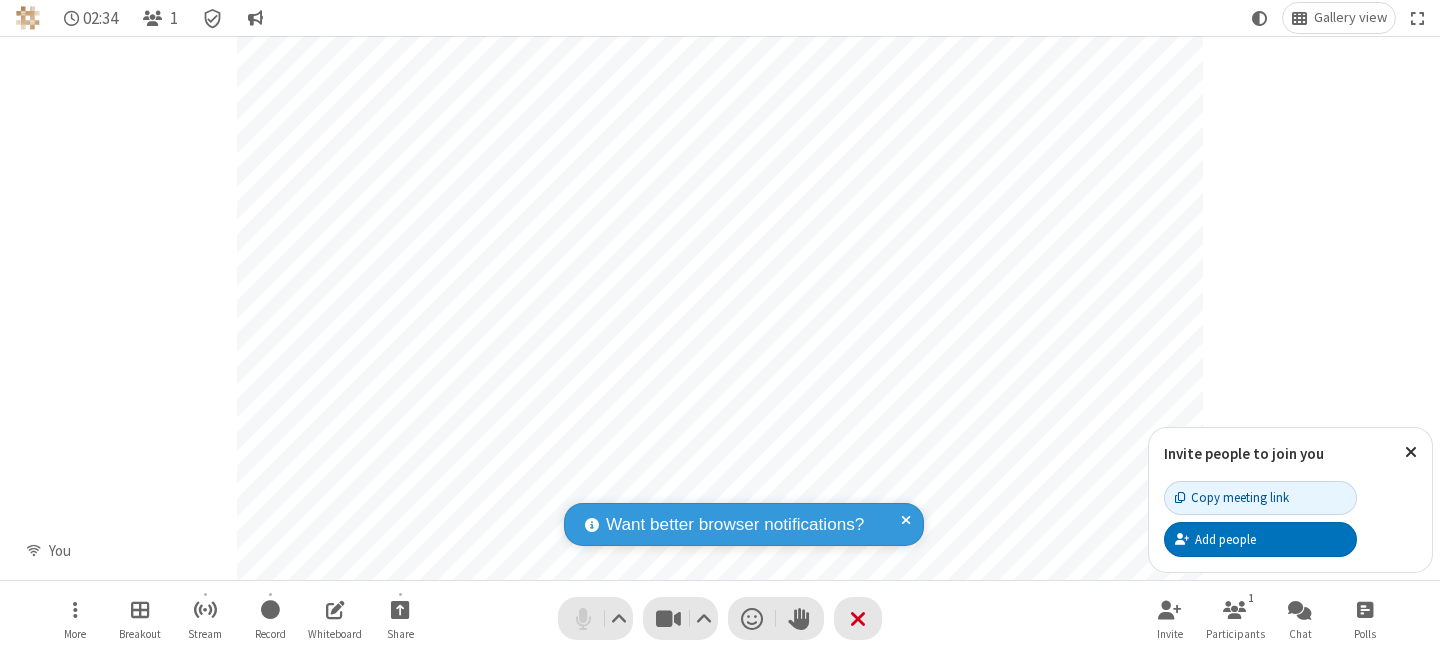 click at bounding box center [583, 618] 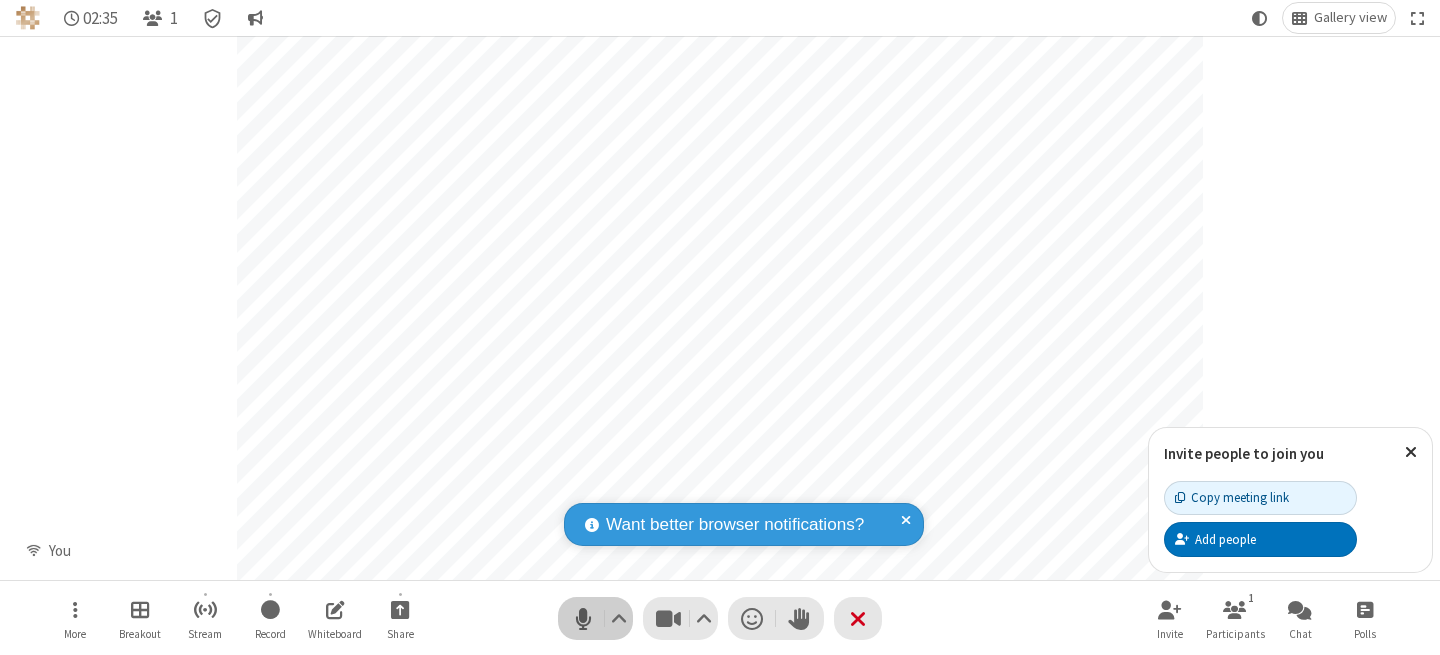 click at bounding box center [583, 618] 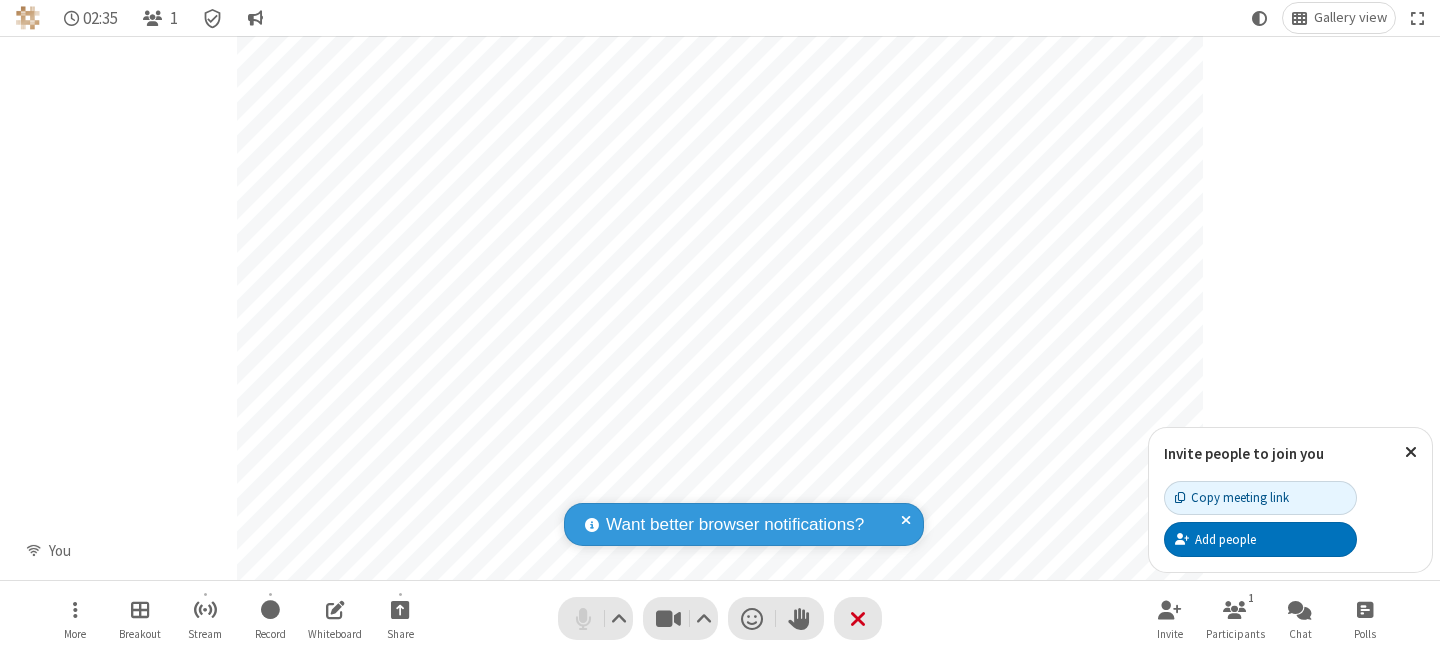 click at bounding box center (583, 618) 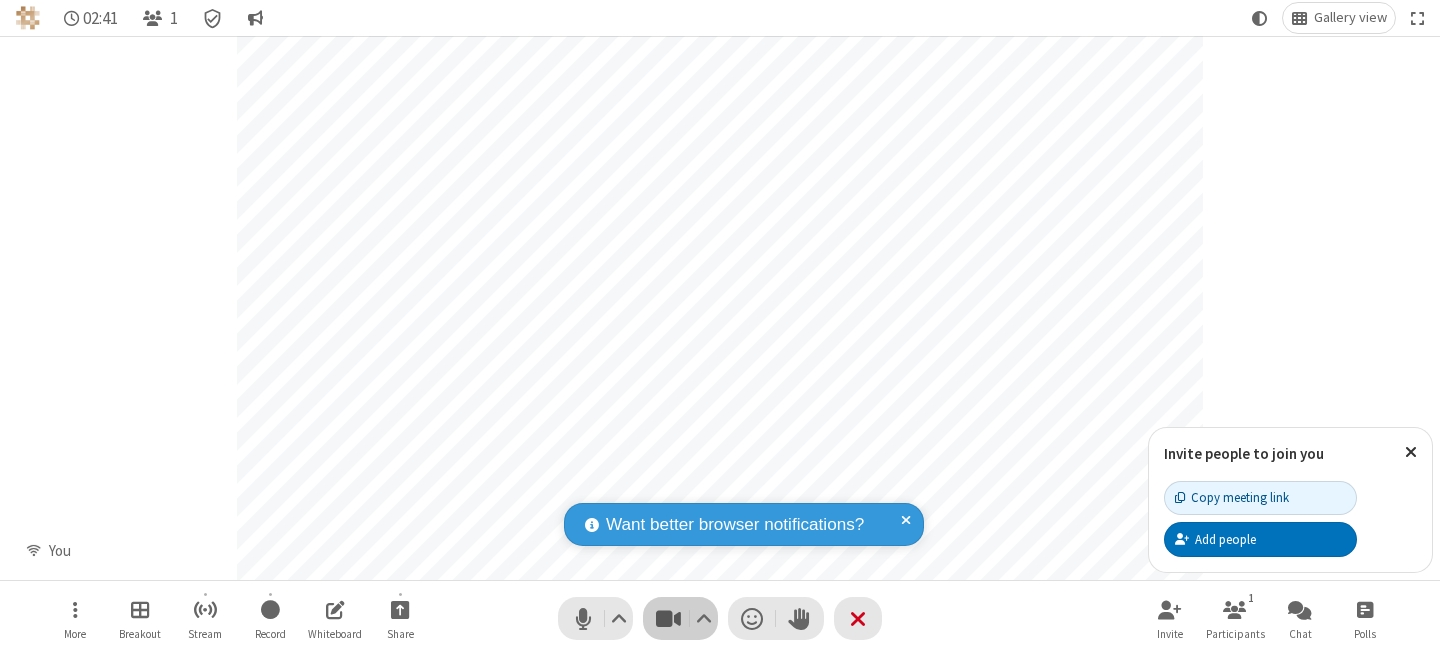 click at bounding box center (668, 618) 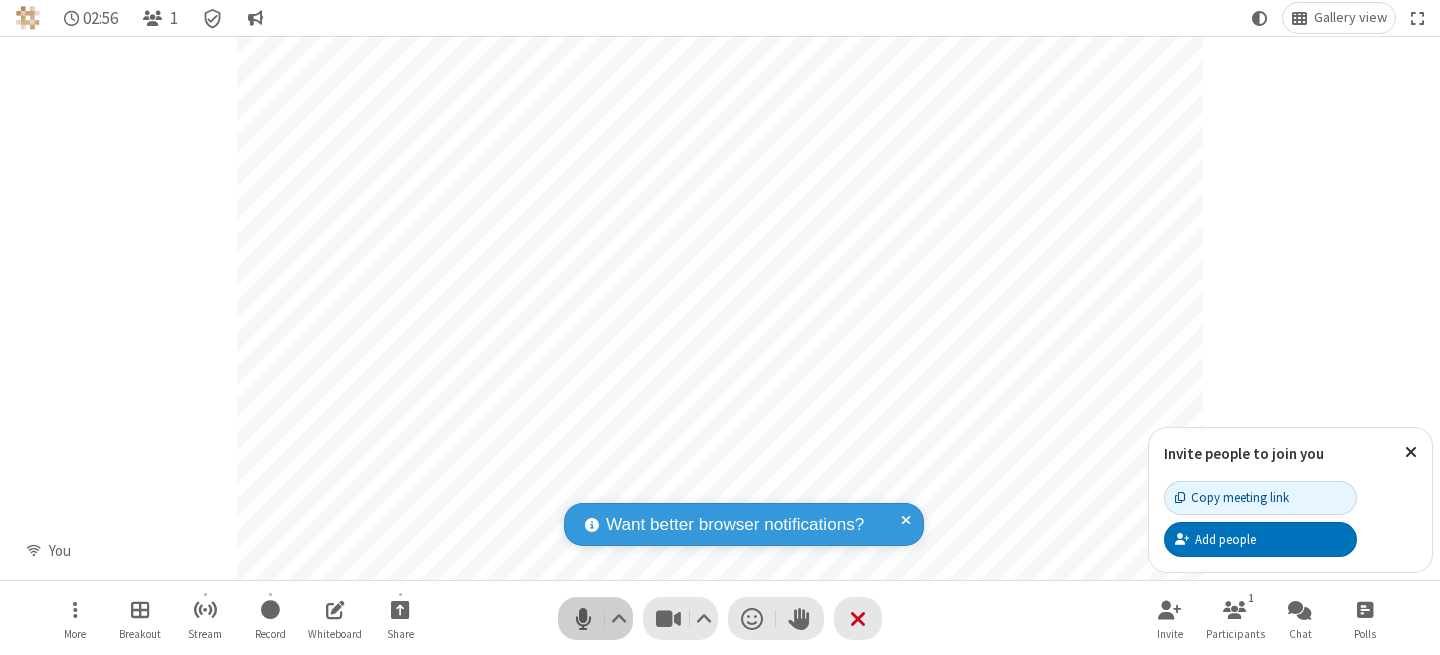 click at bounding box center (583, 618) 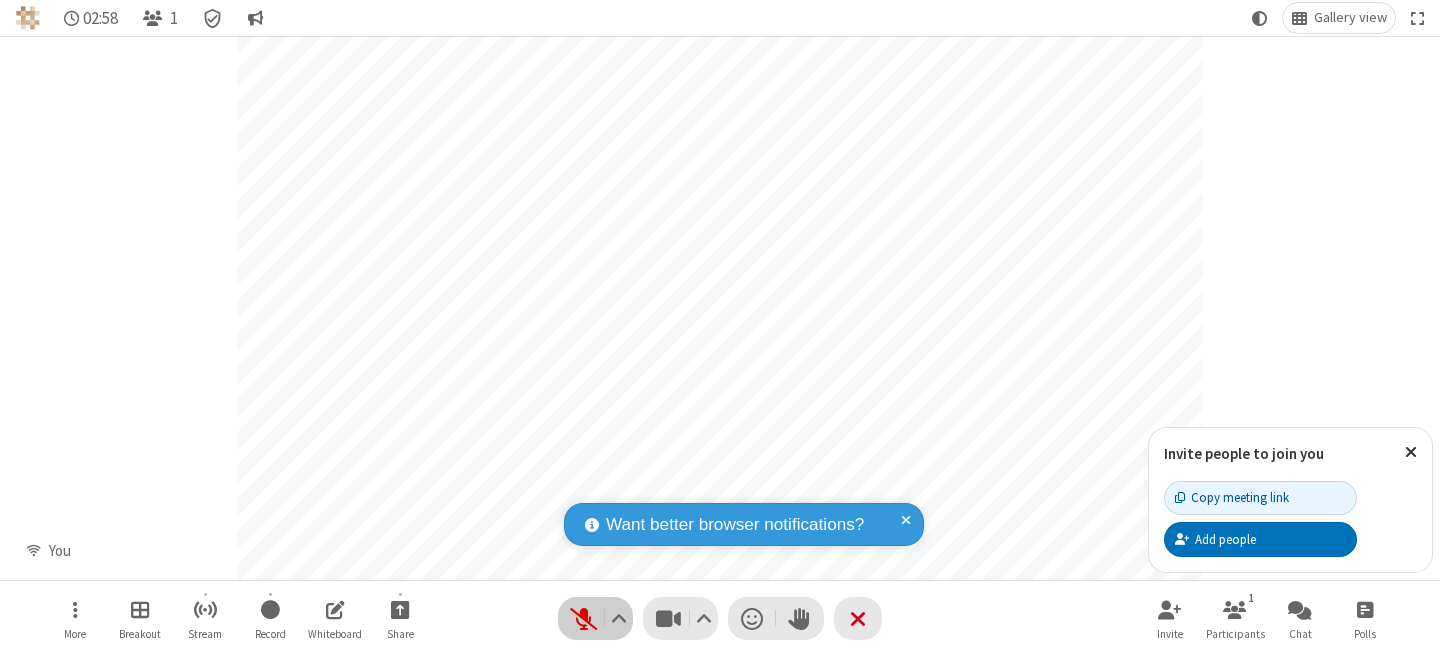 click at bounding box center (583, 618) 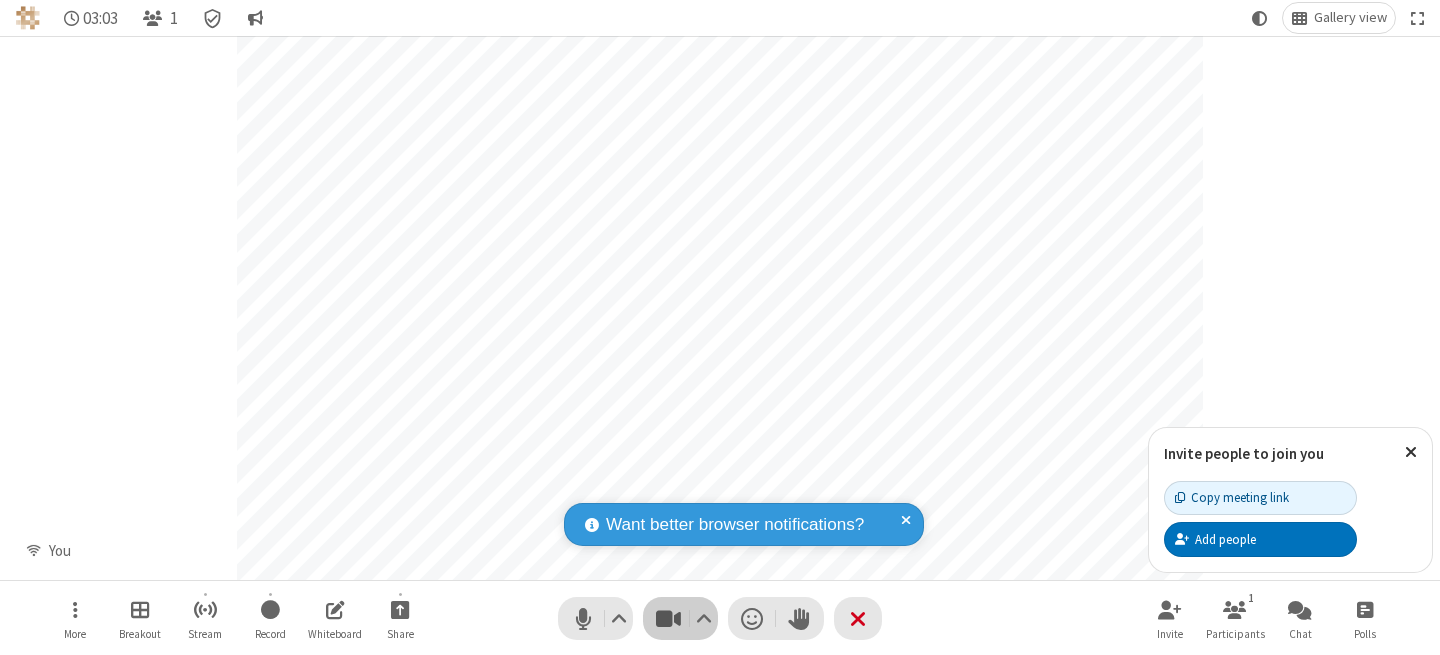 click at bounding box center (668, 618) 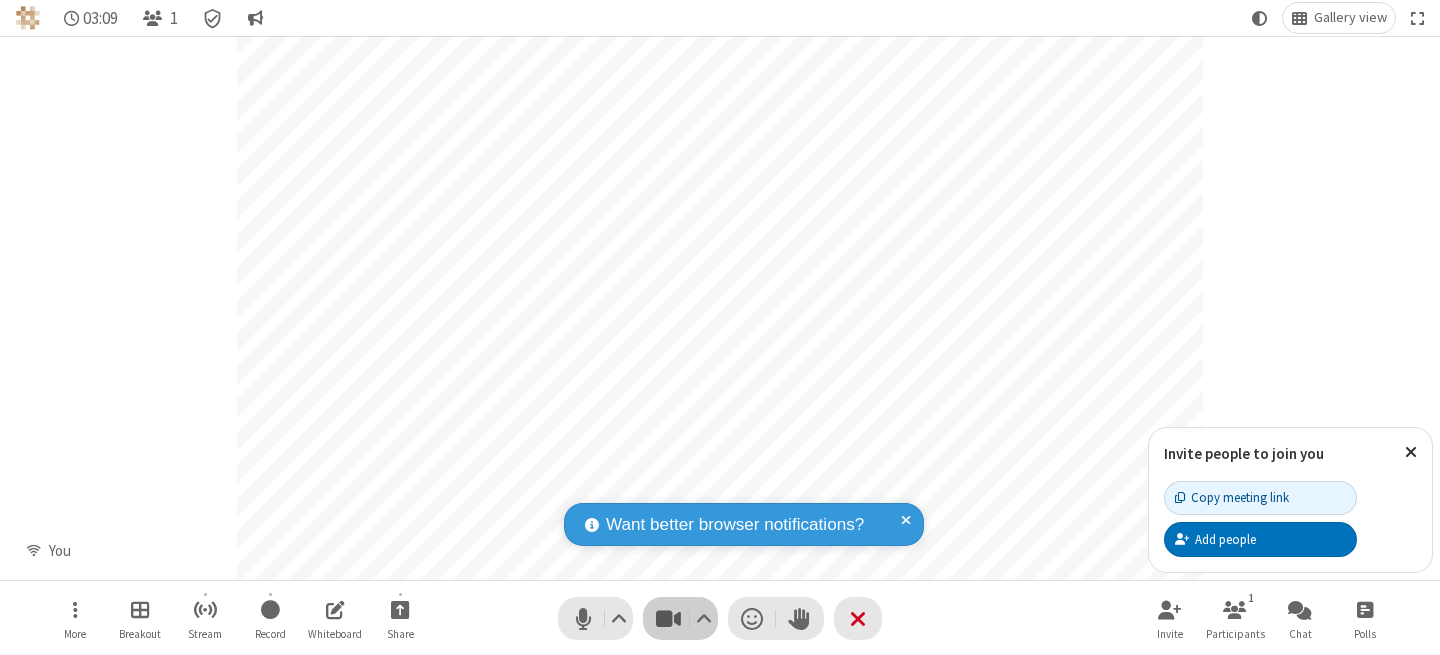 click at bounding box center [668, 618] 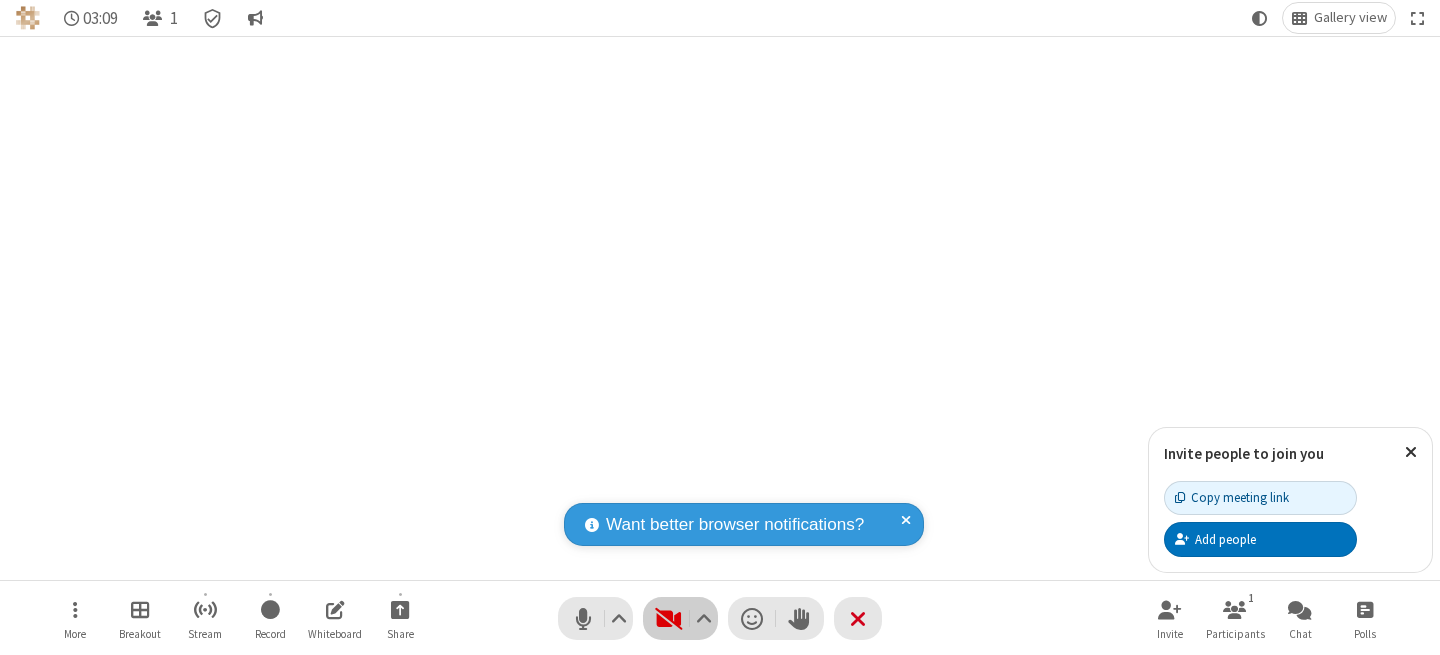 click at bounding box center (668, 618) 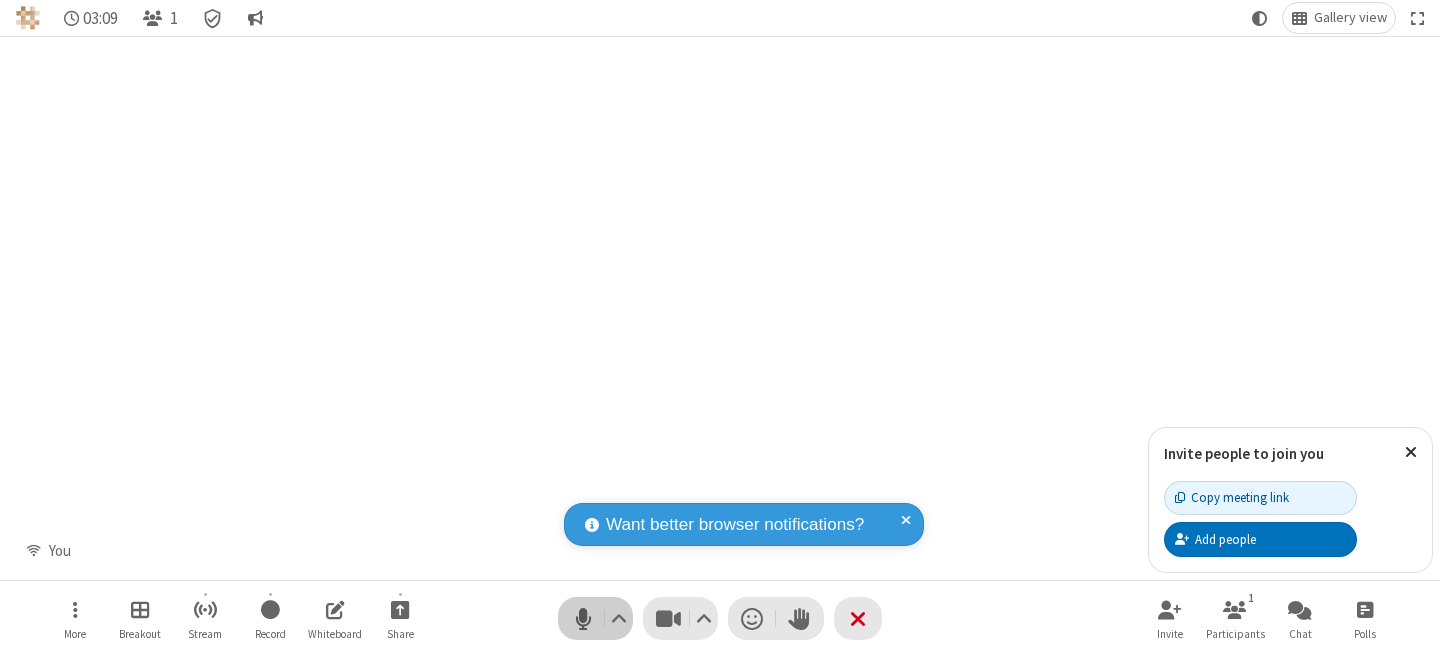 click at bounding box center [583, 618] 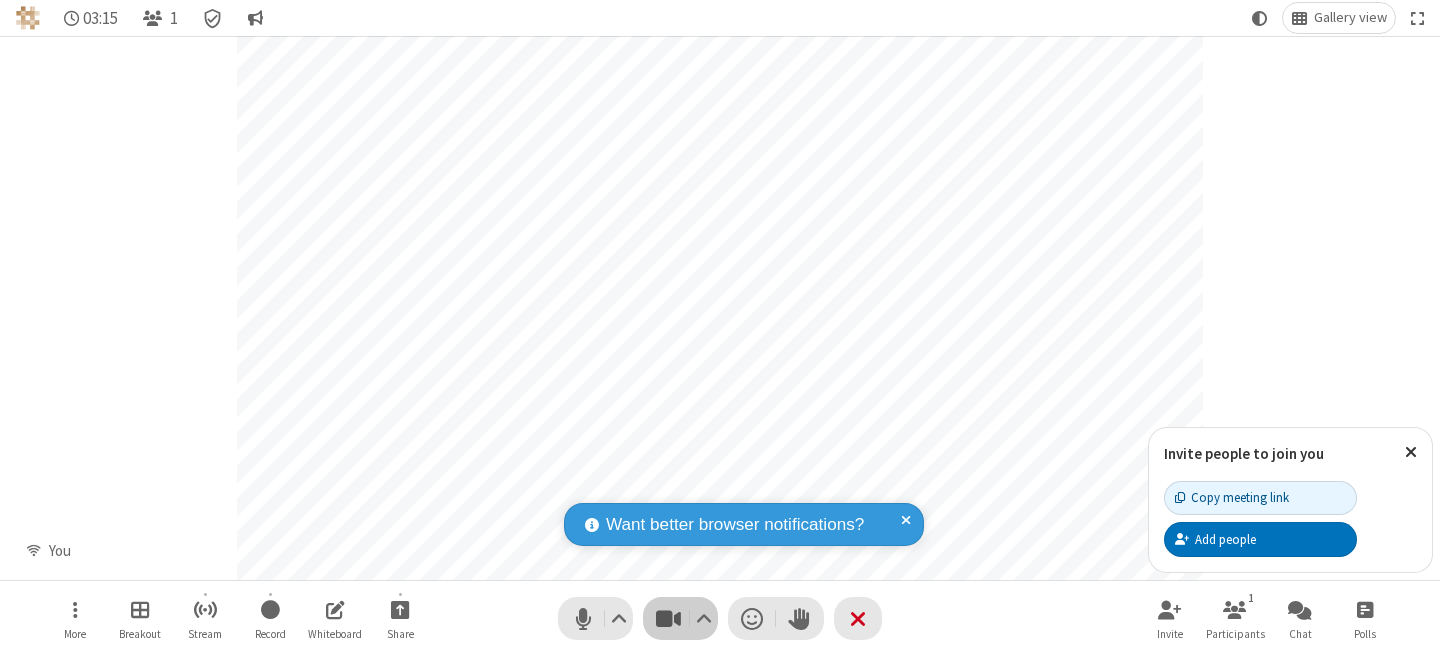 click at bounding box center [668, 618] 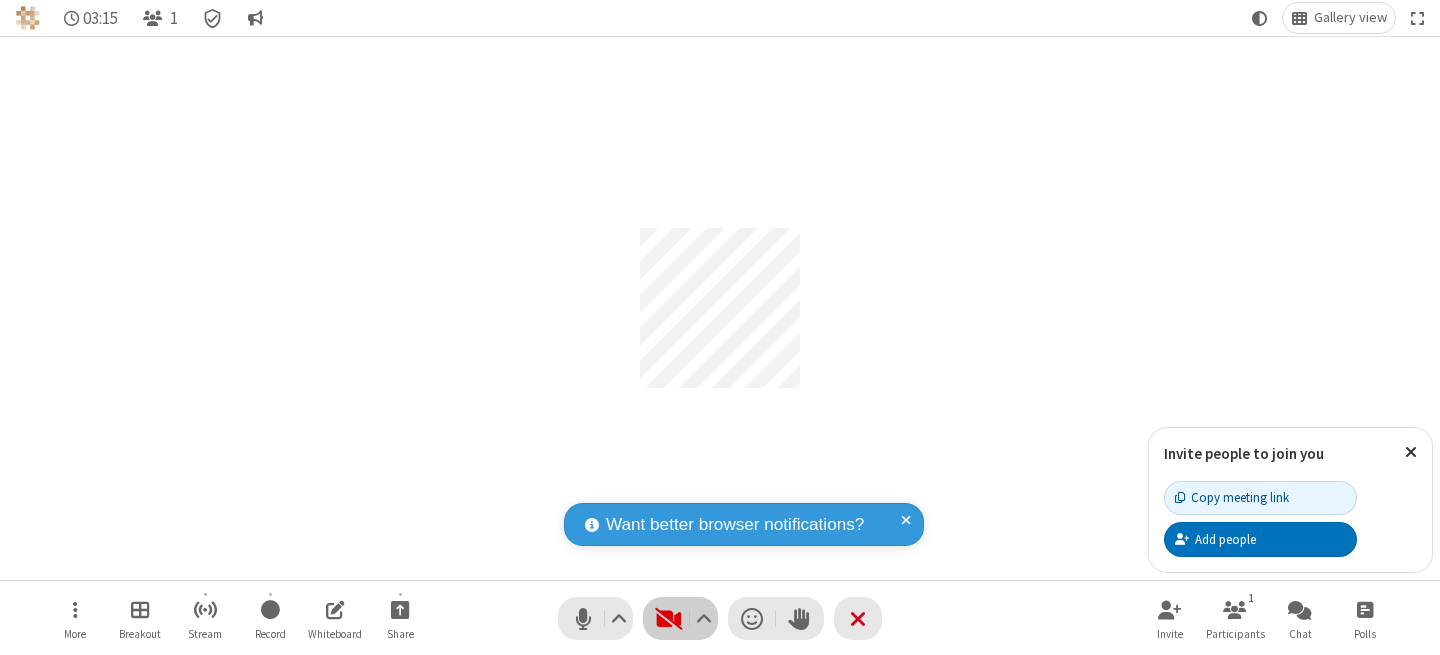 click at bounding box center (668, 618) 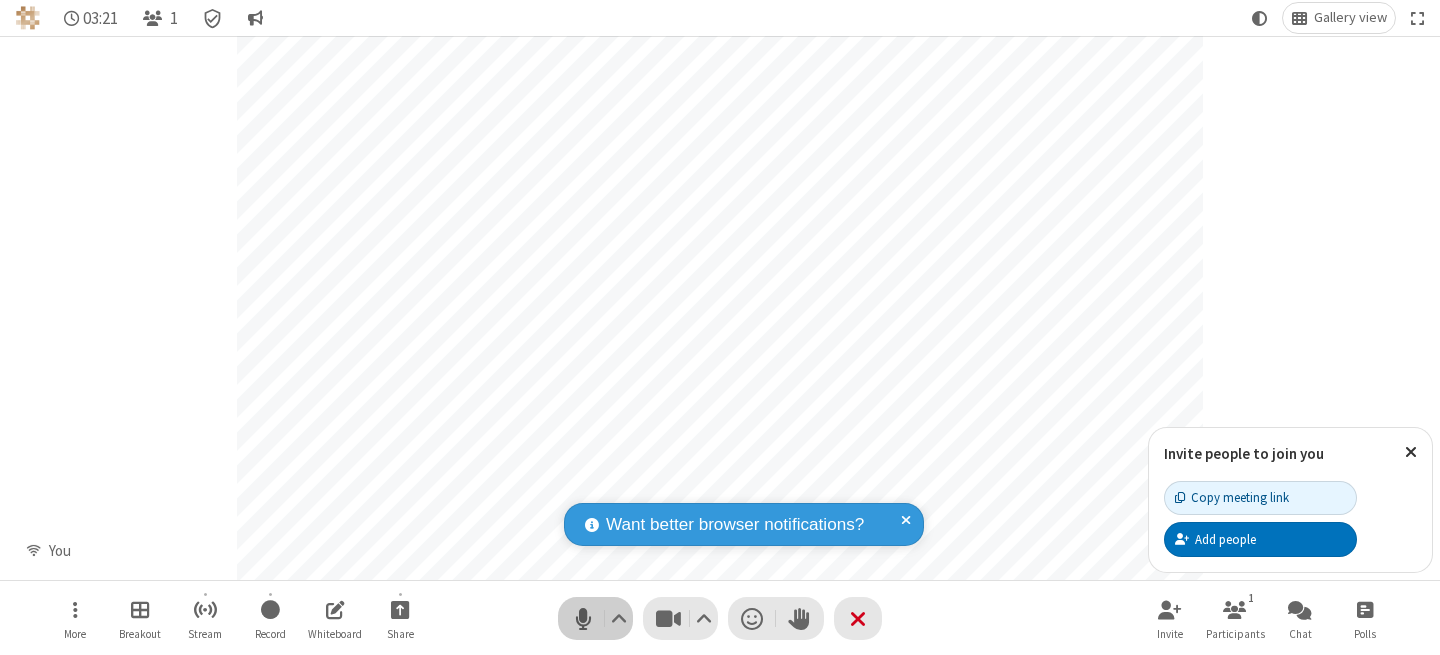 click at bounding box center [583, 618] 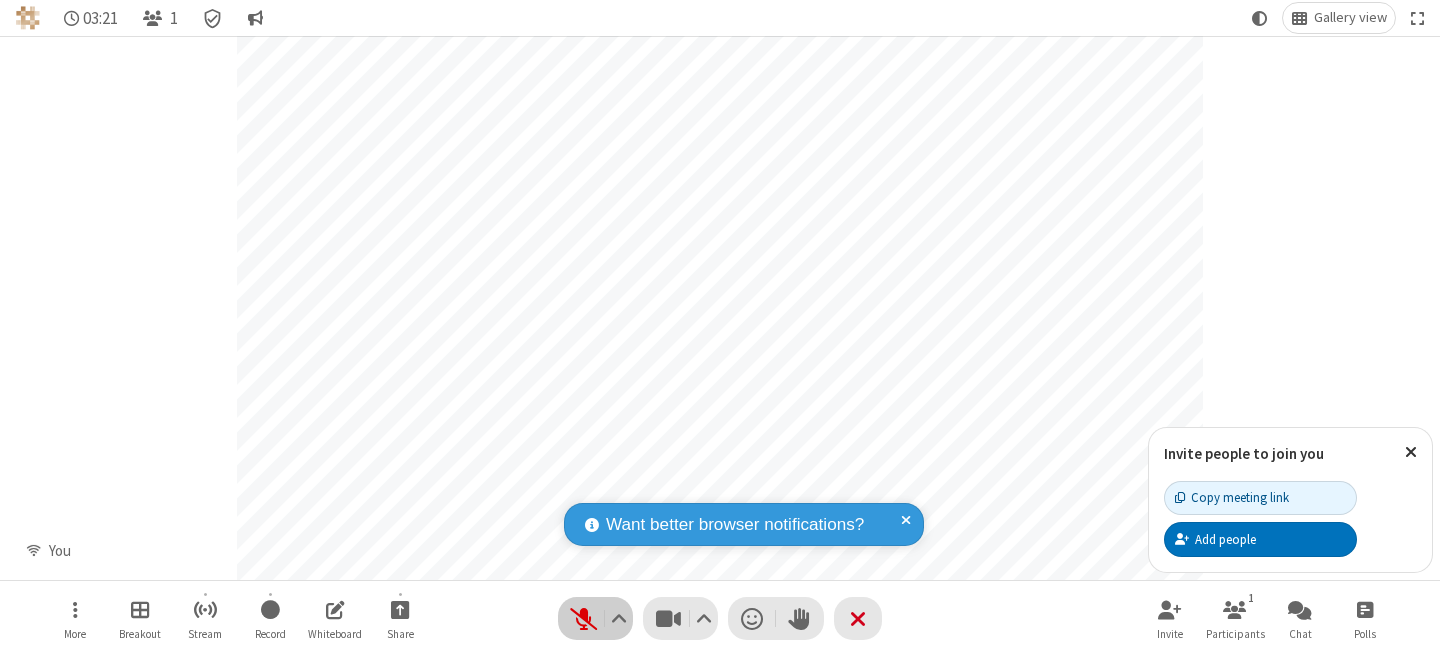 click at bounding box center (583, 618) 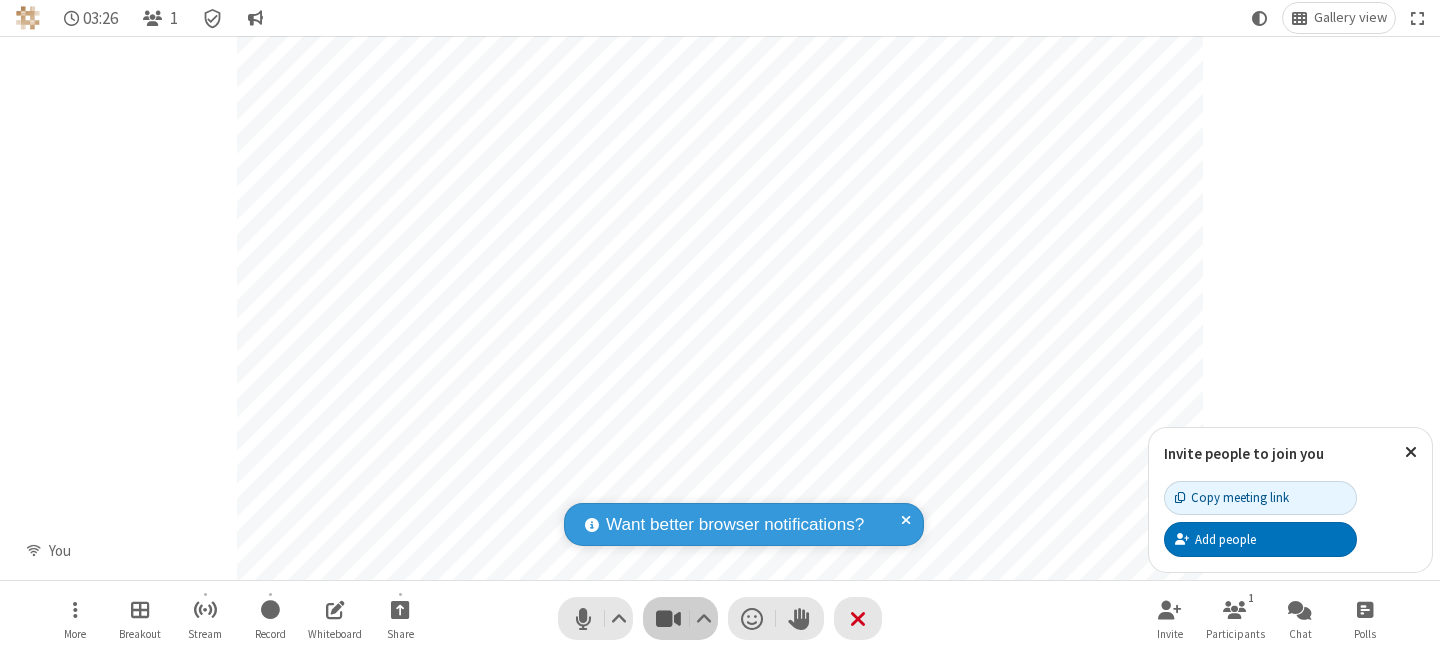 click at bounding box center (668, 618) 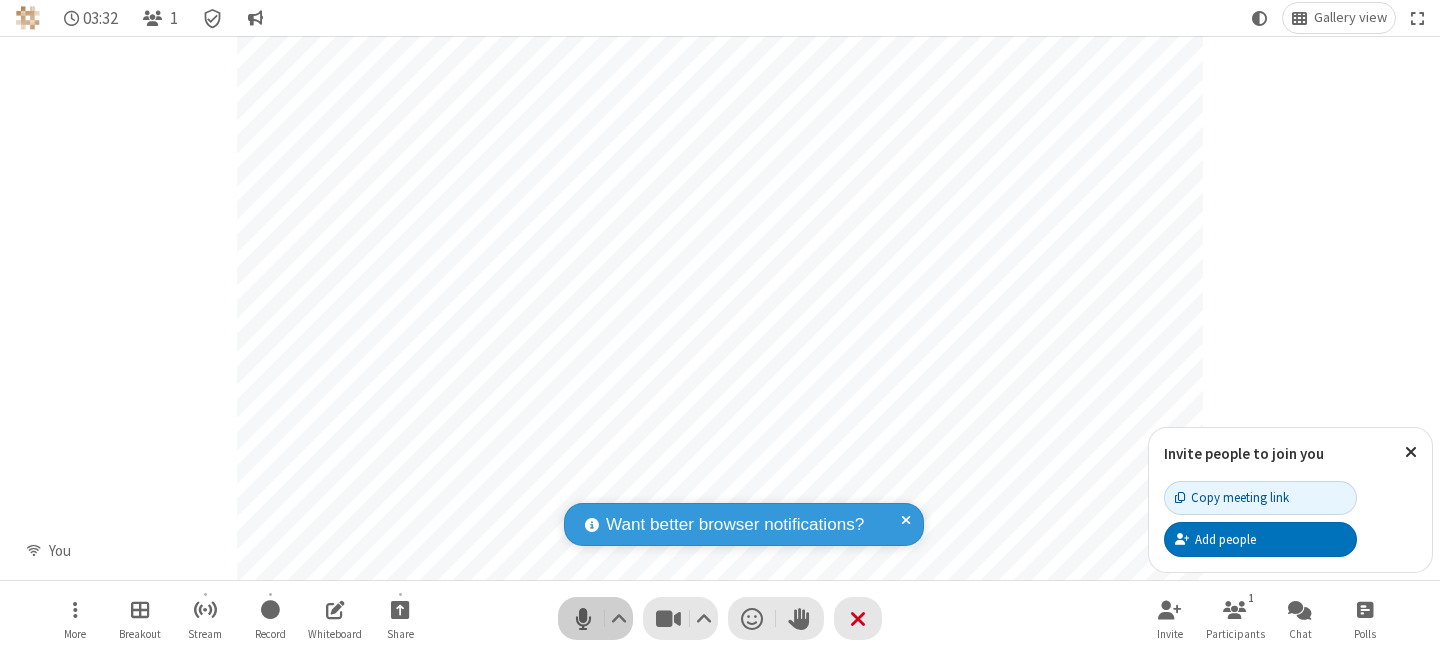 click at bounding box center [583, 618] 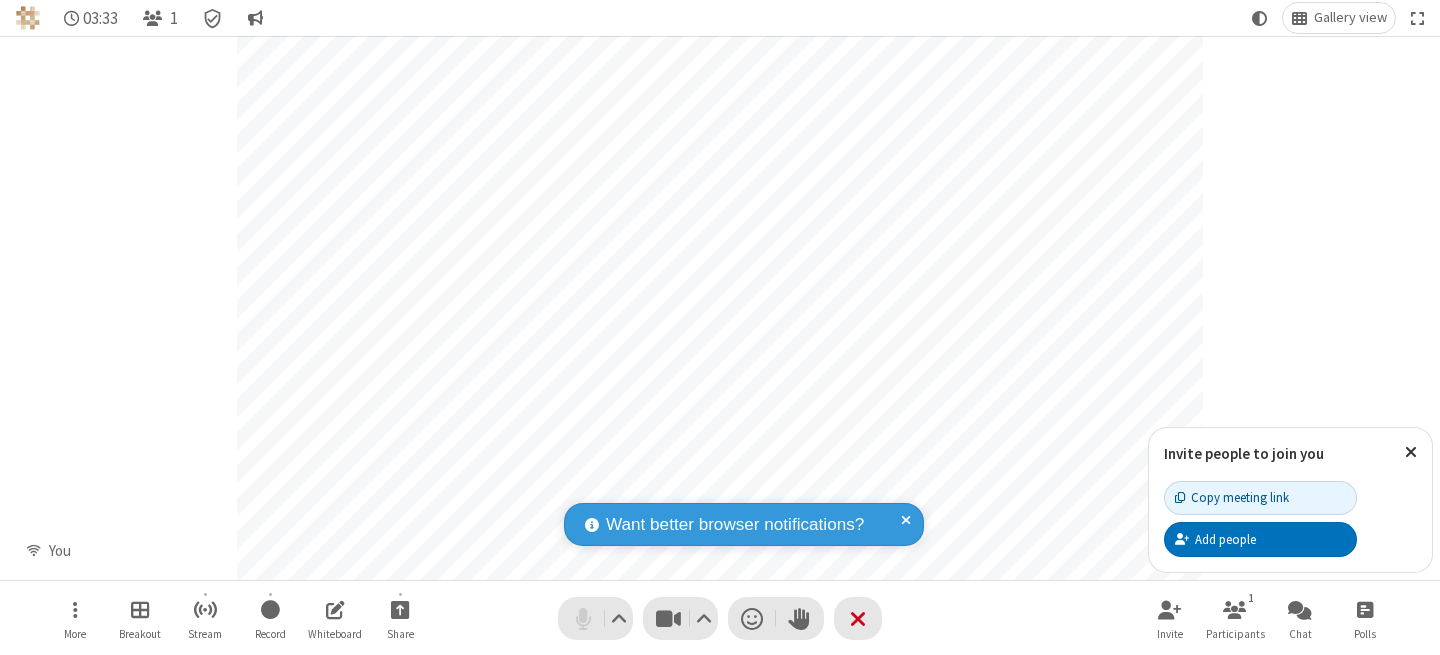 click at bounding box center (583, 618) 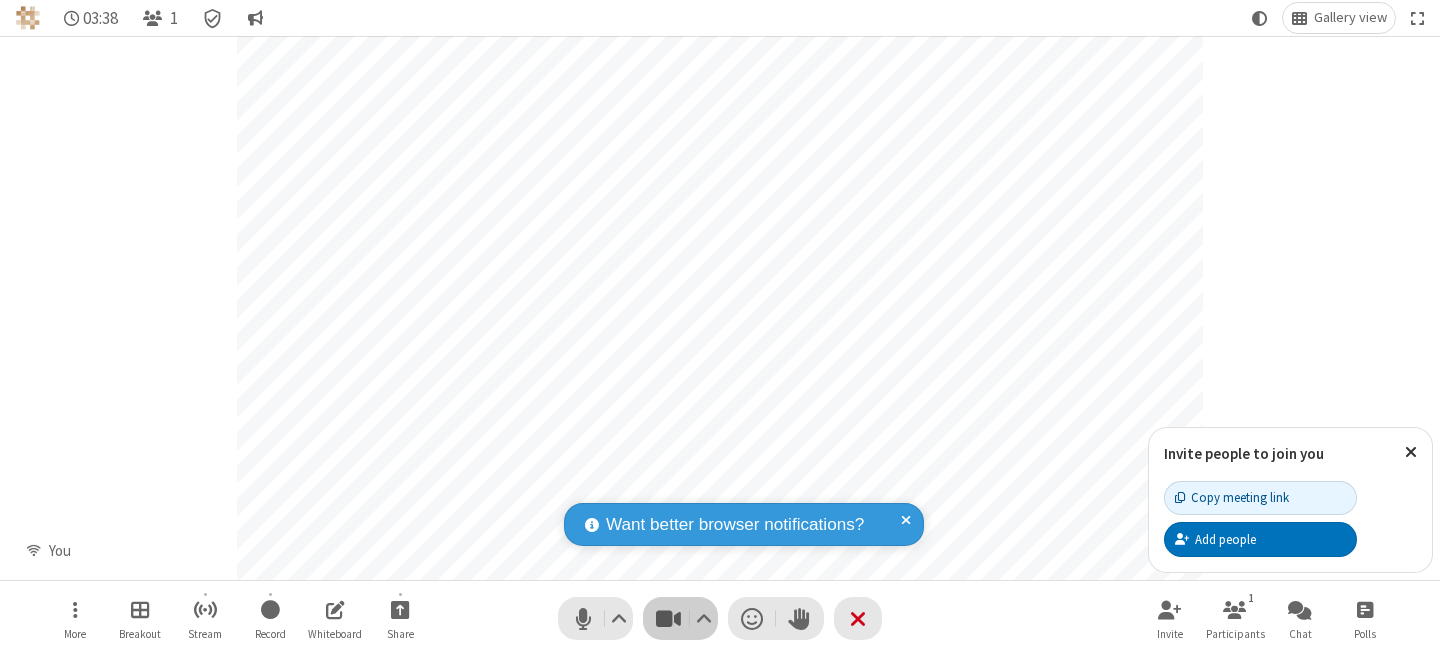 click at bounding box center (668, 618) 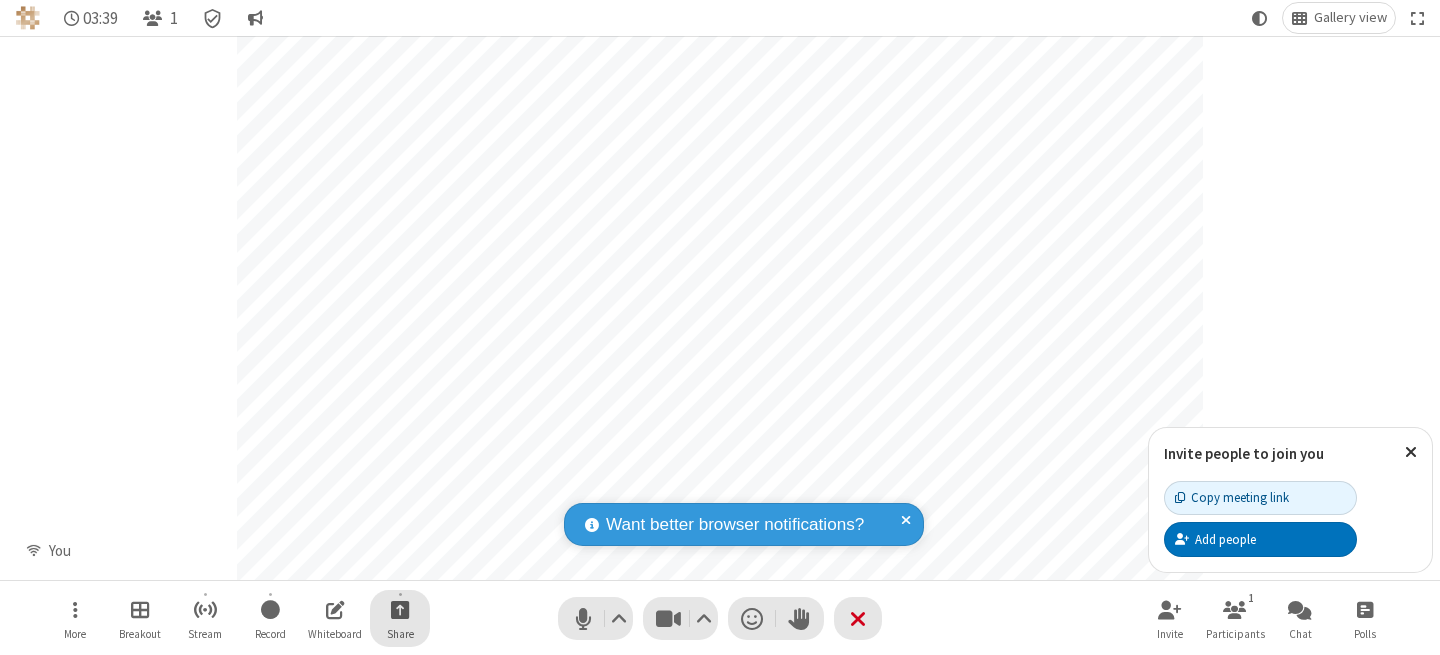 click at bounding box center [400, 609] 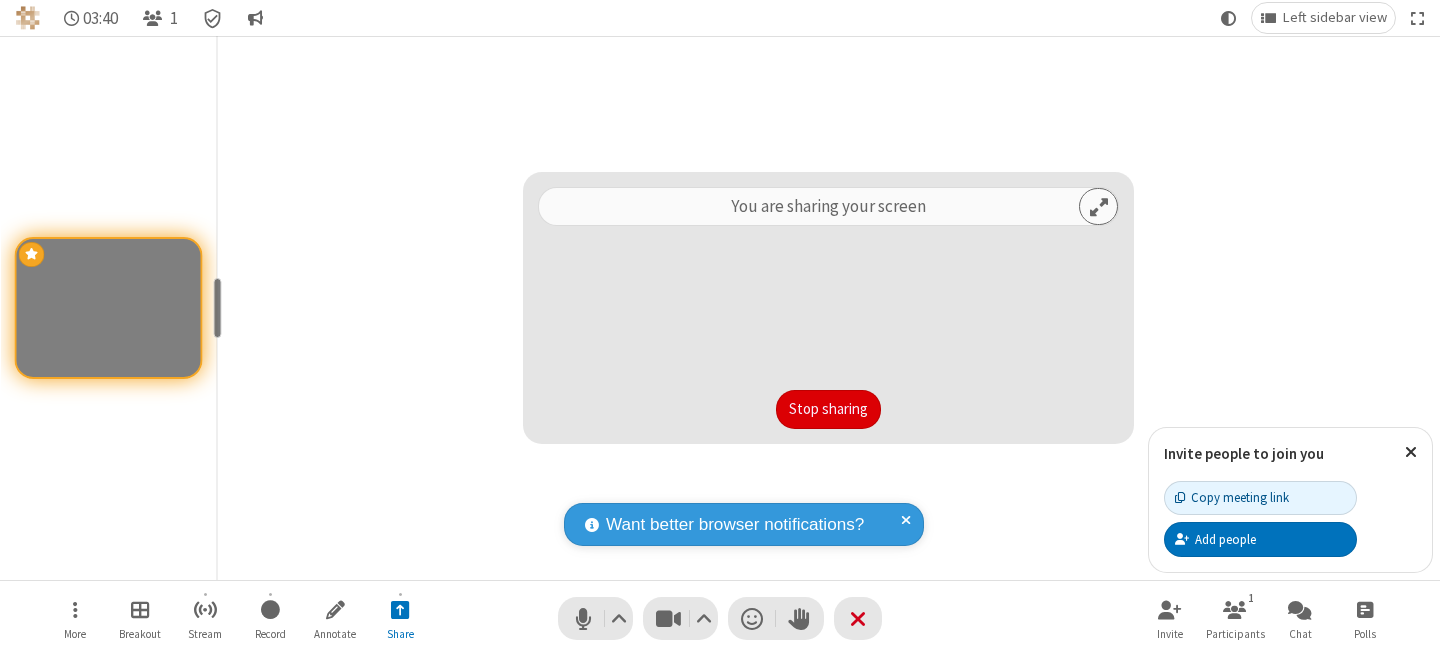 click on "Stop sharing" at bounding box center (828, 410) 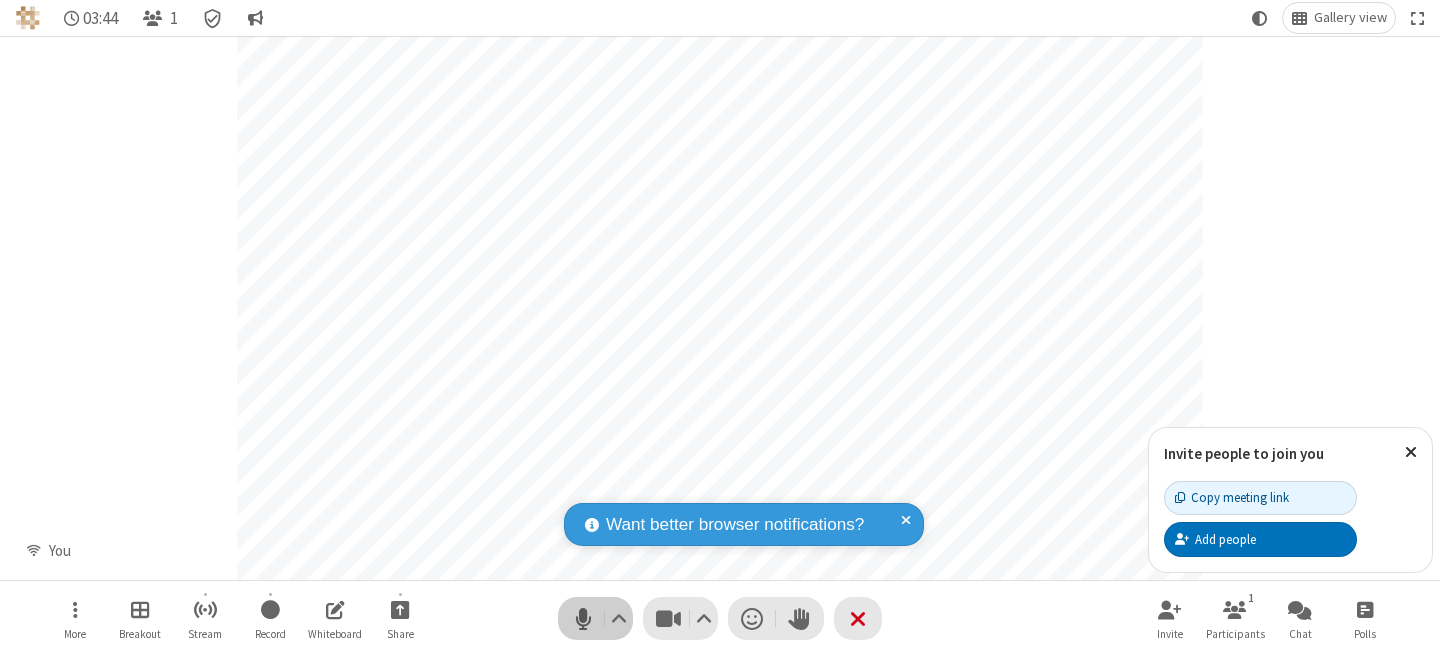 click at bounding box center [583, 618] 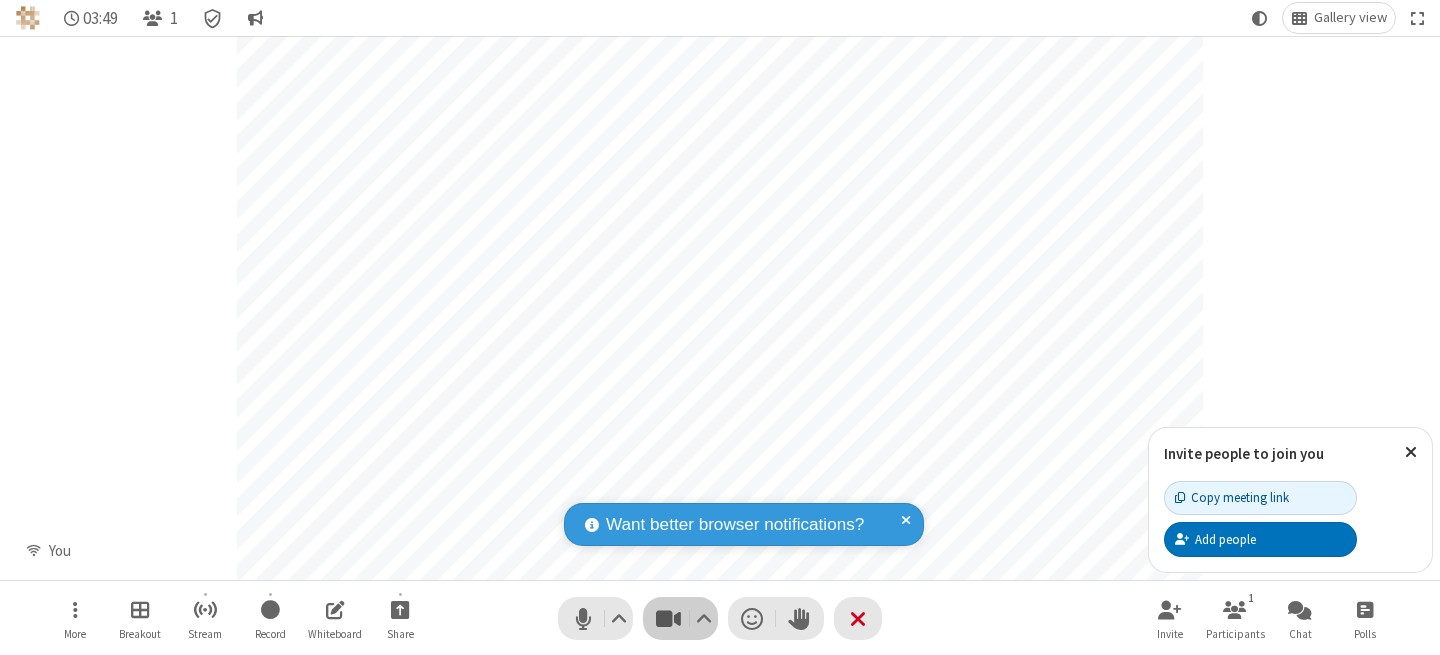 click at bounding box center [668, 618] 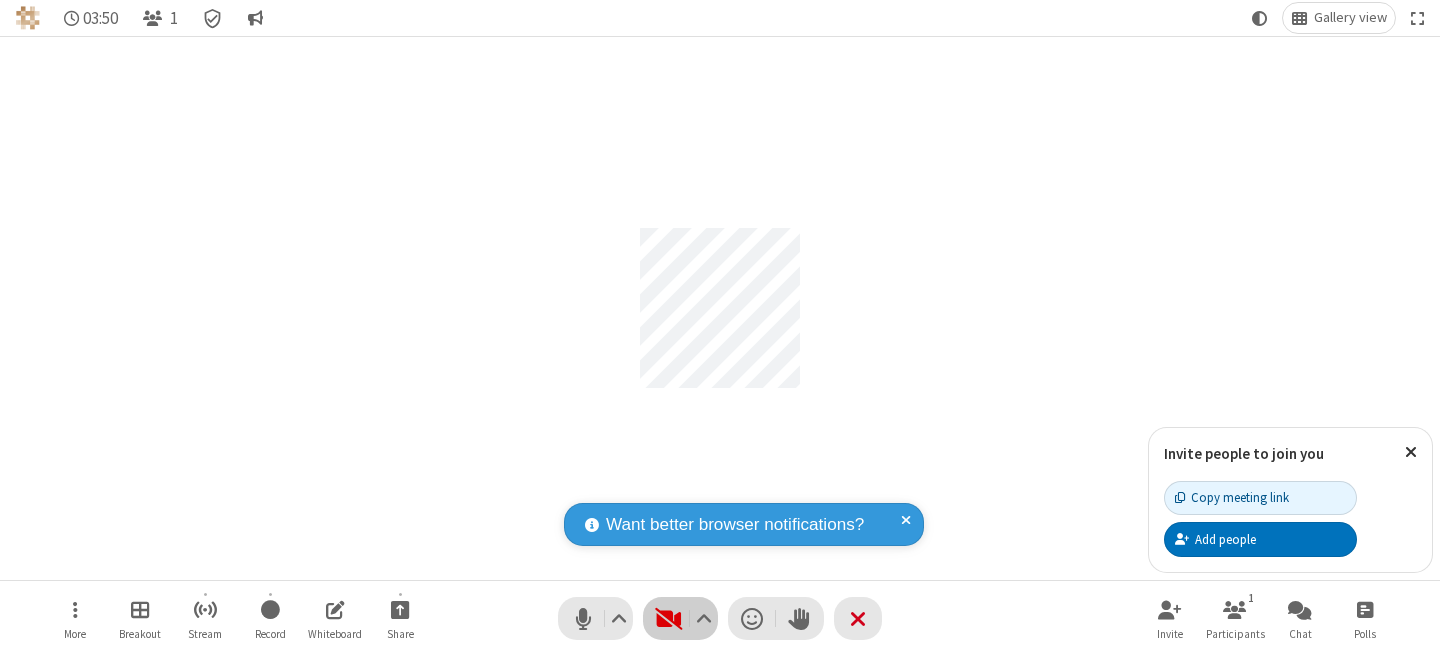click at bounding box center (668, 618) 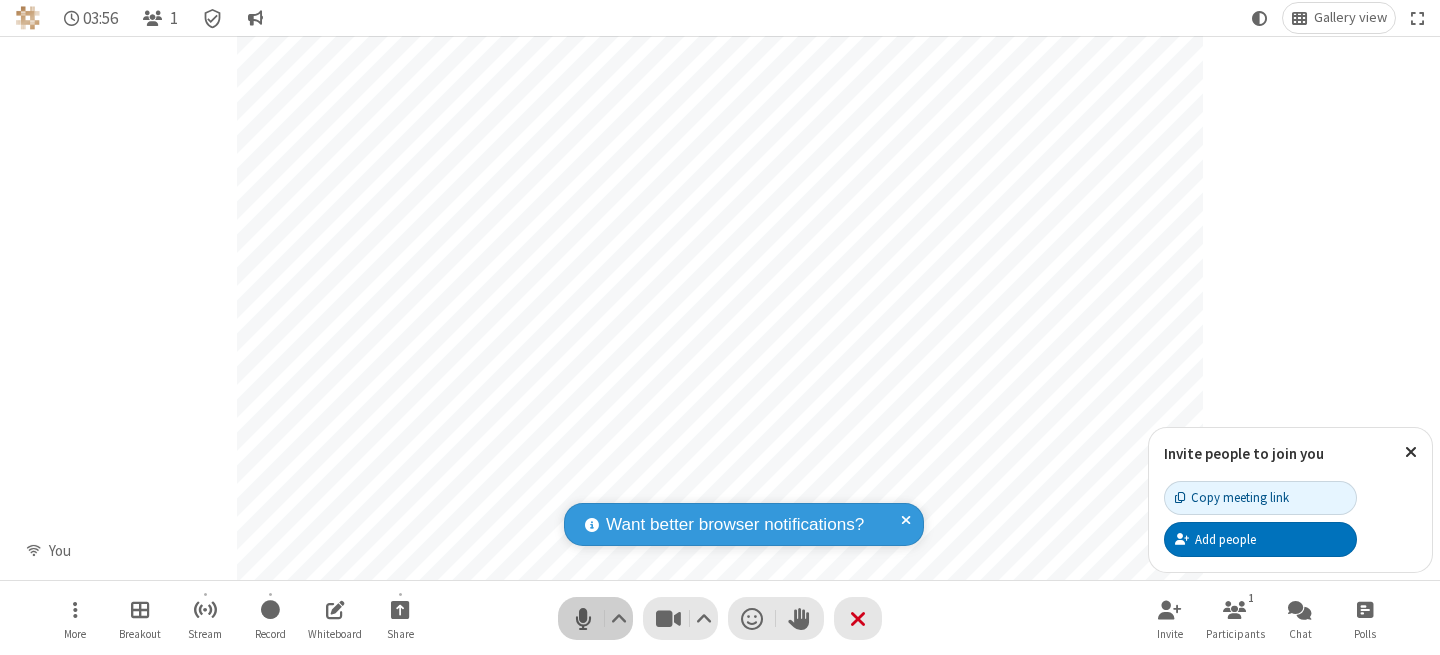 click at bounding box center [583, 618] 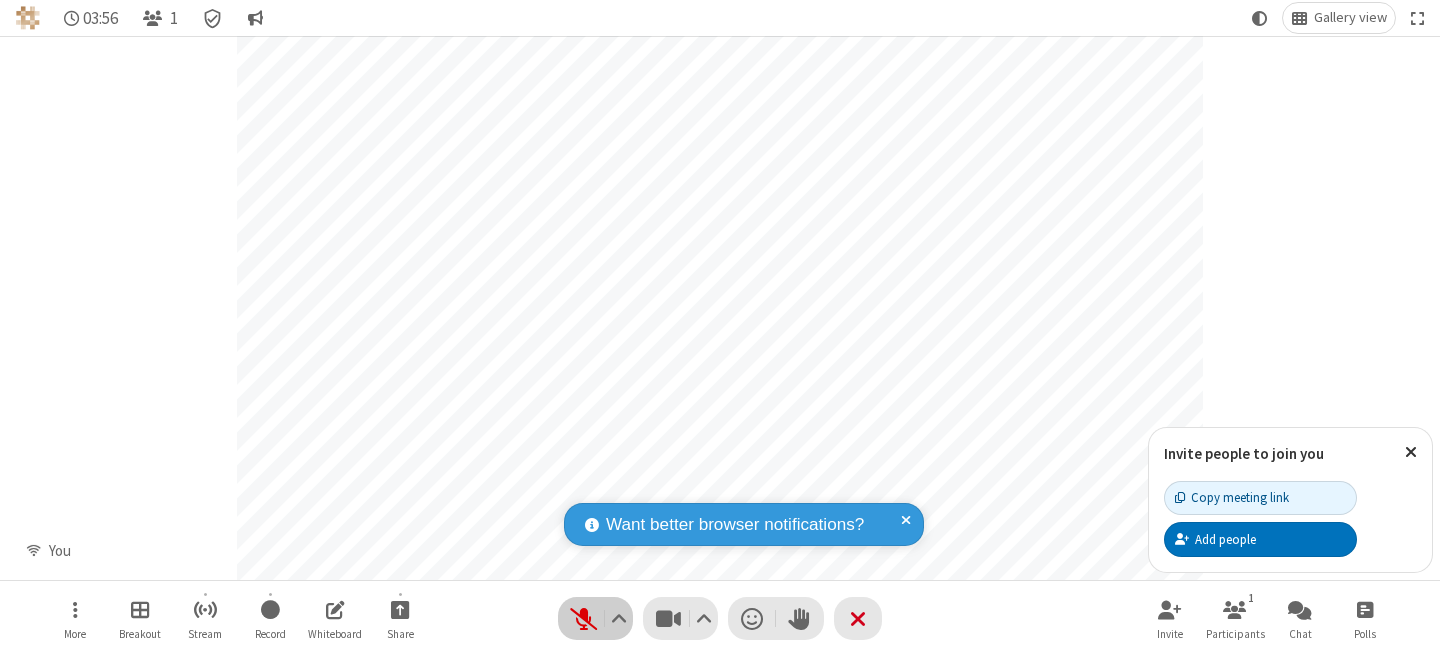 click at bounding box center (583, 618) 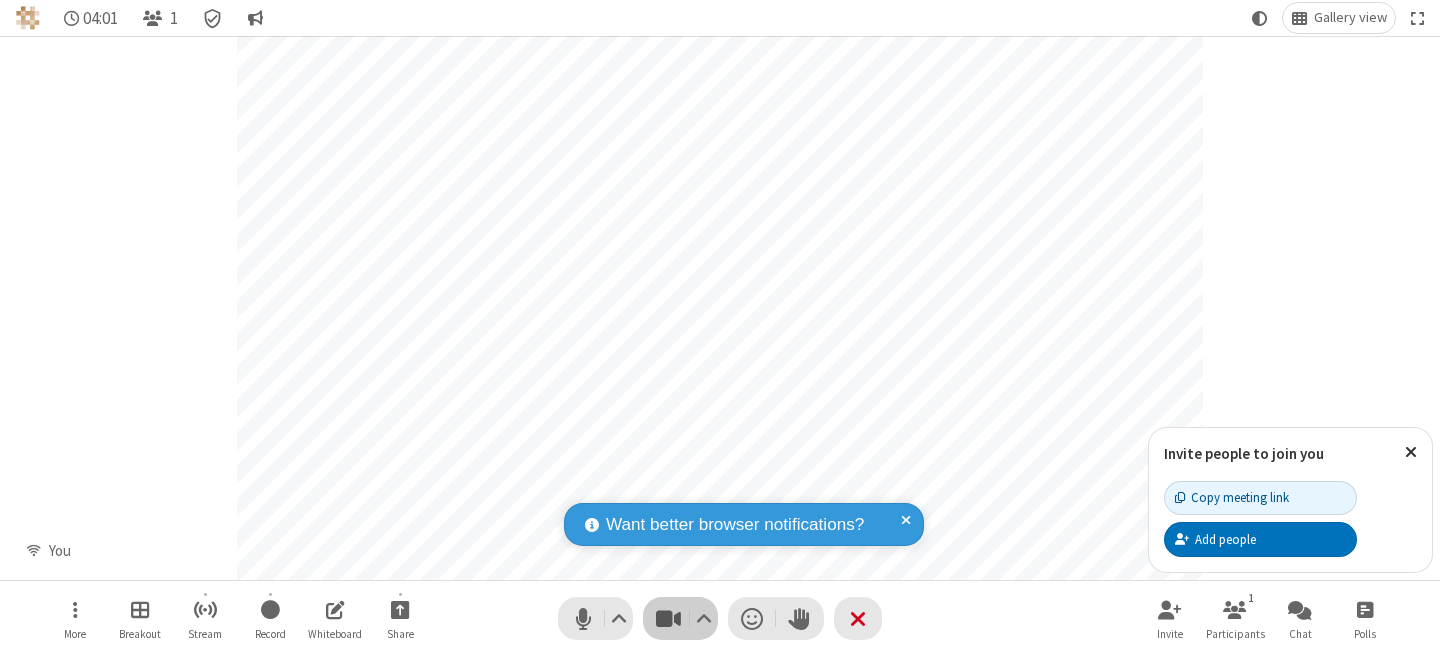 click at bounding box center [668, 618] 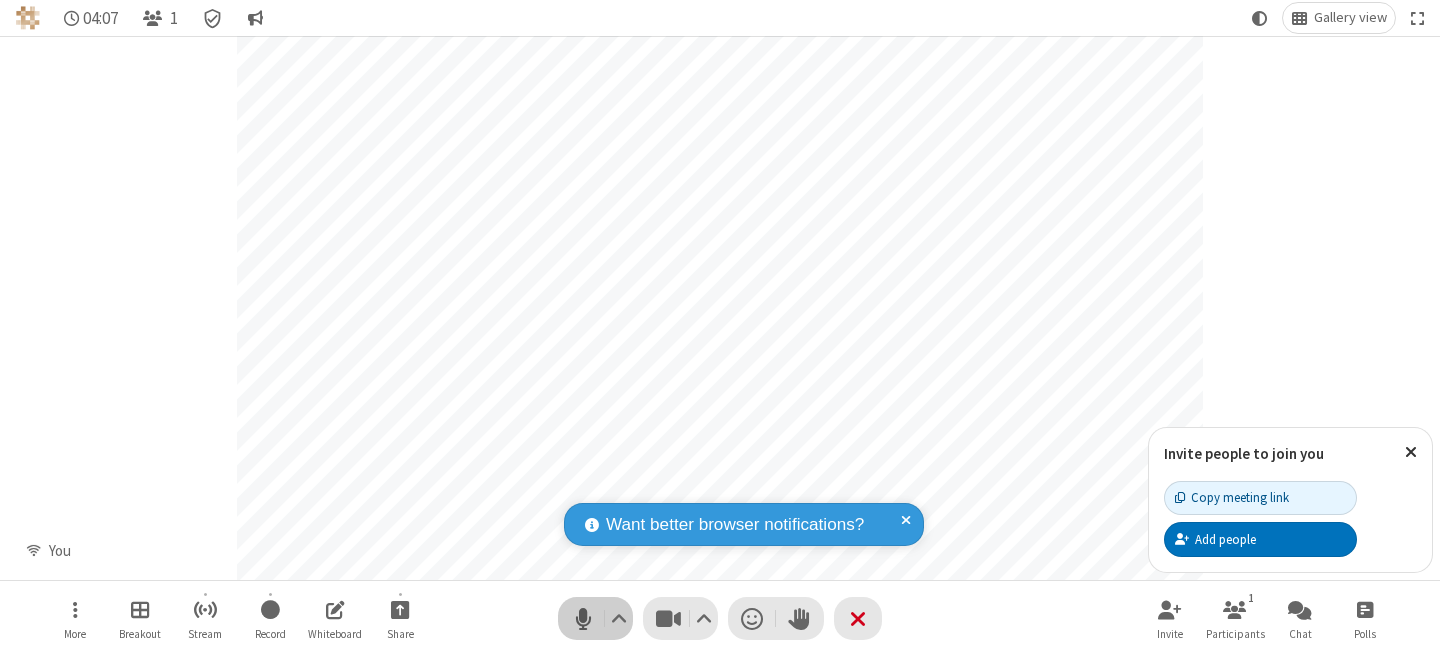 click at bounding box center [583, 618] 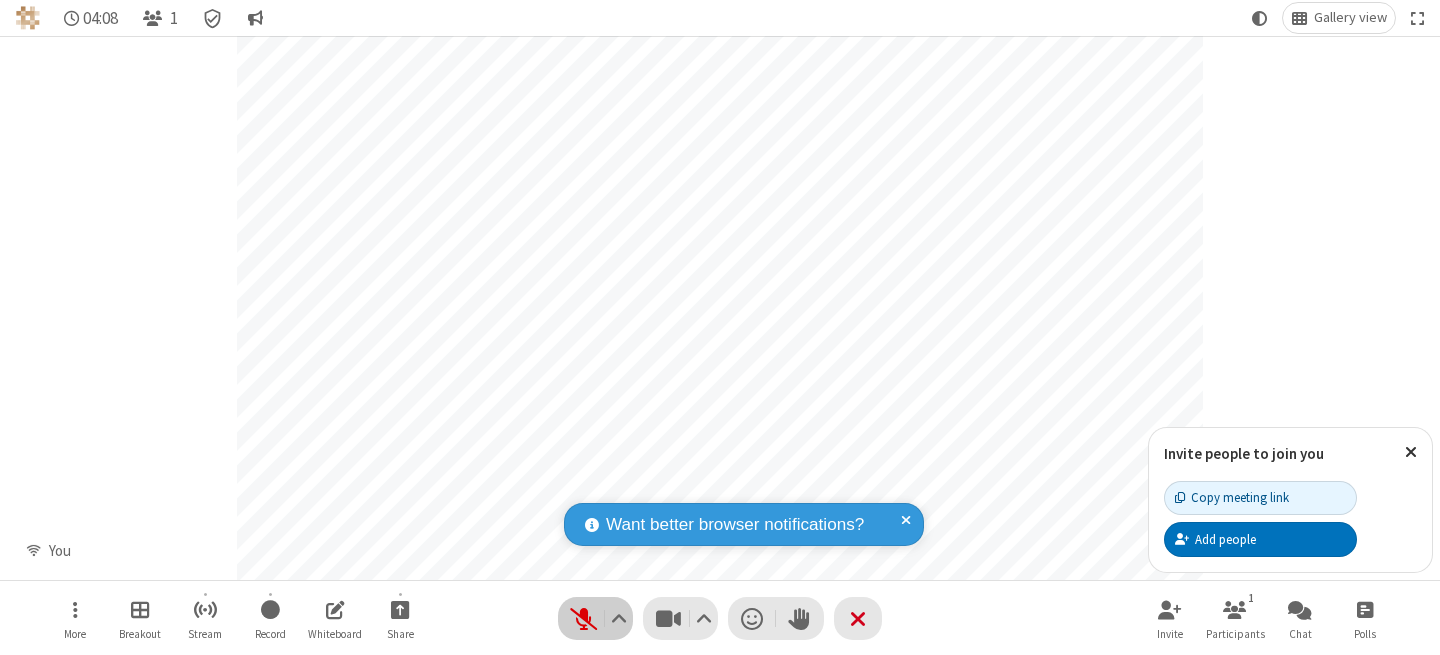 click at bounding box center (583, 618) 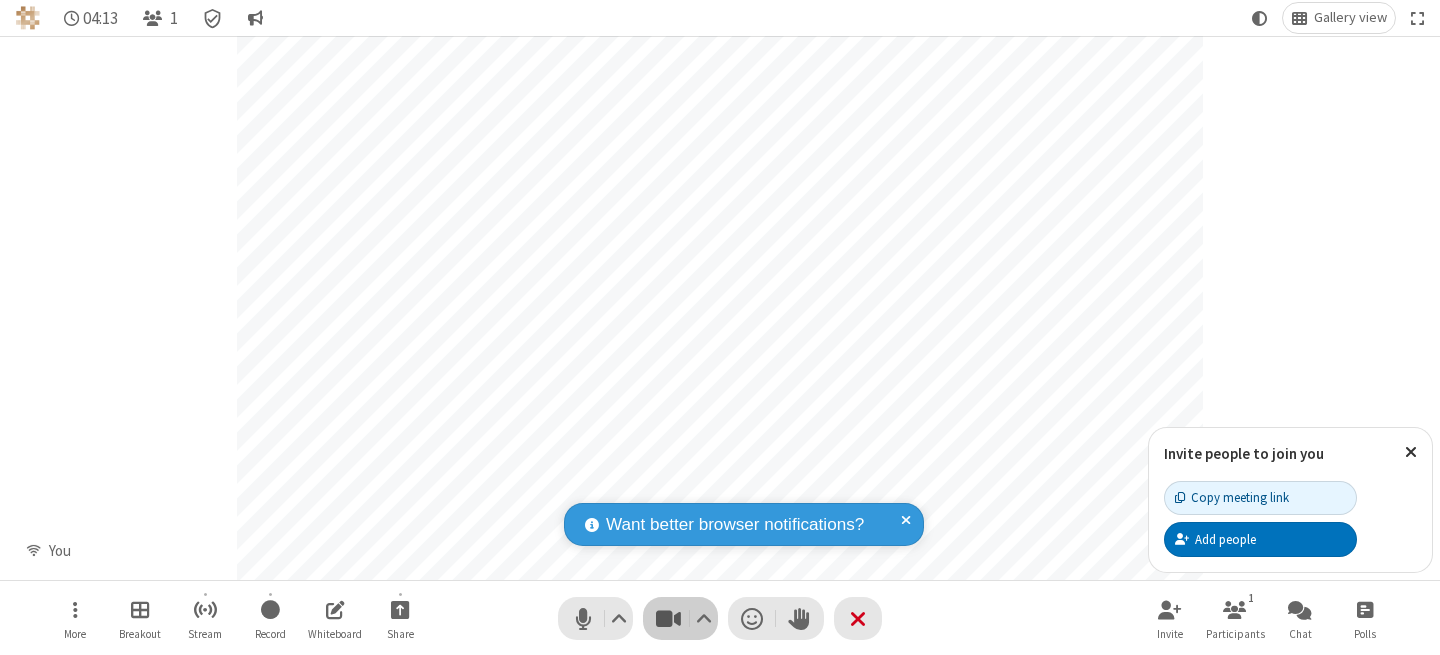 click at bounding box center (668, 618) 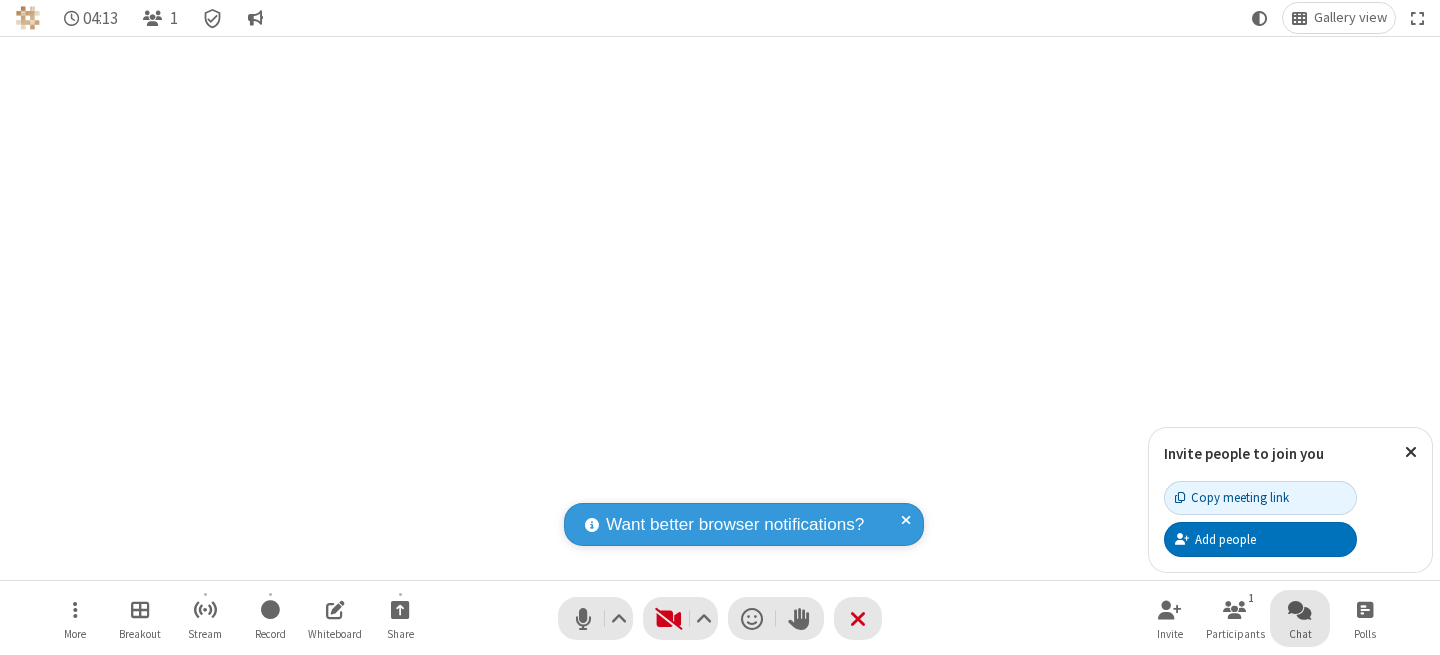 click at bounding box center [1300, 609] 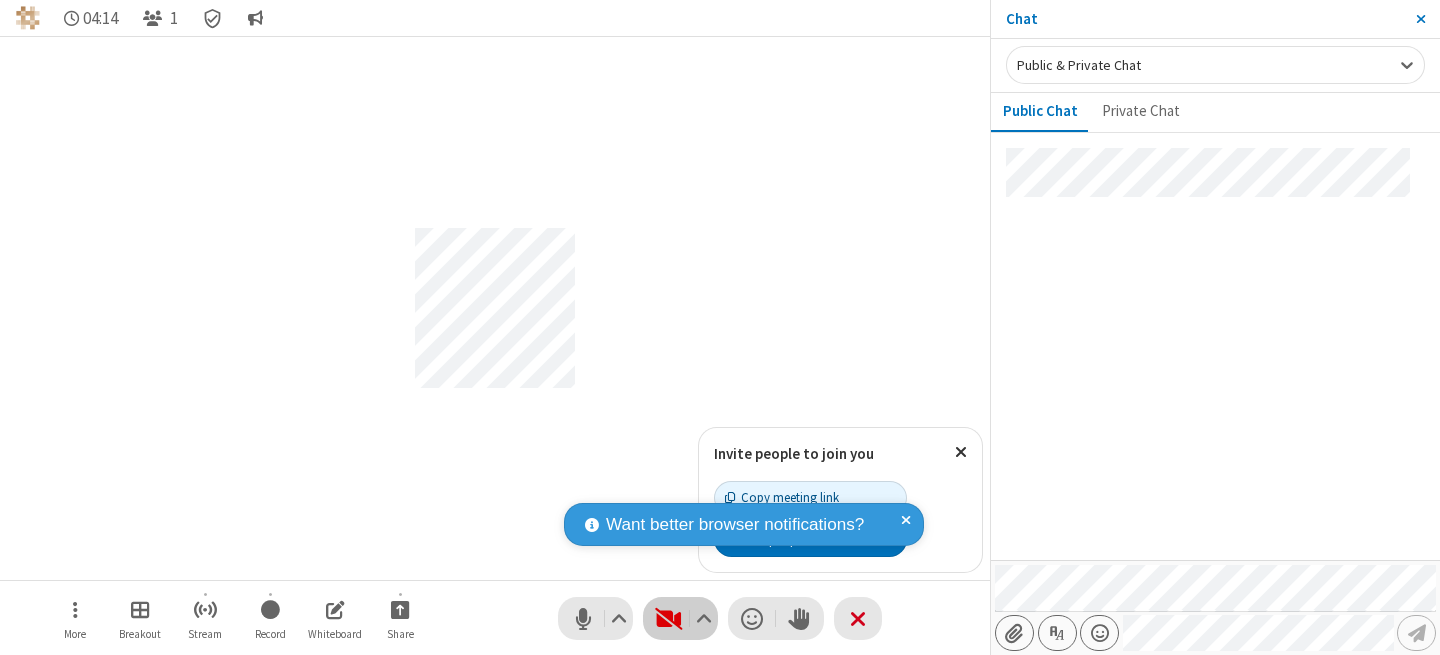 click at bounding box center (668, 618) 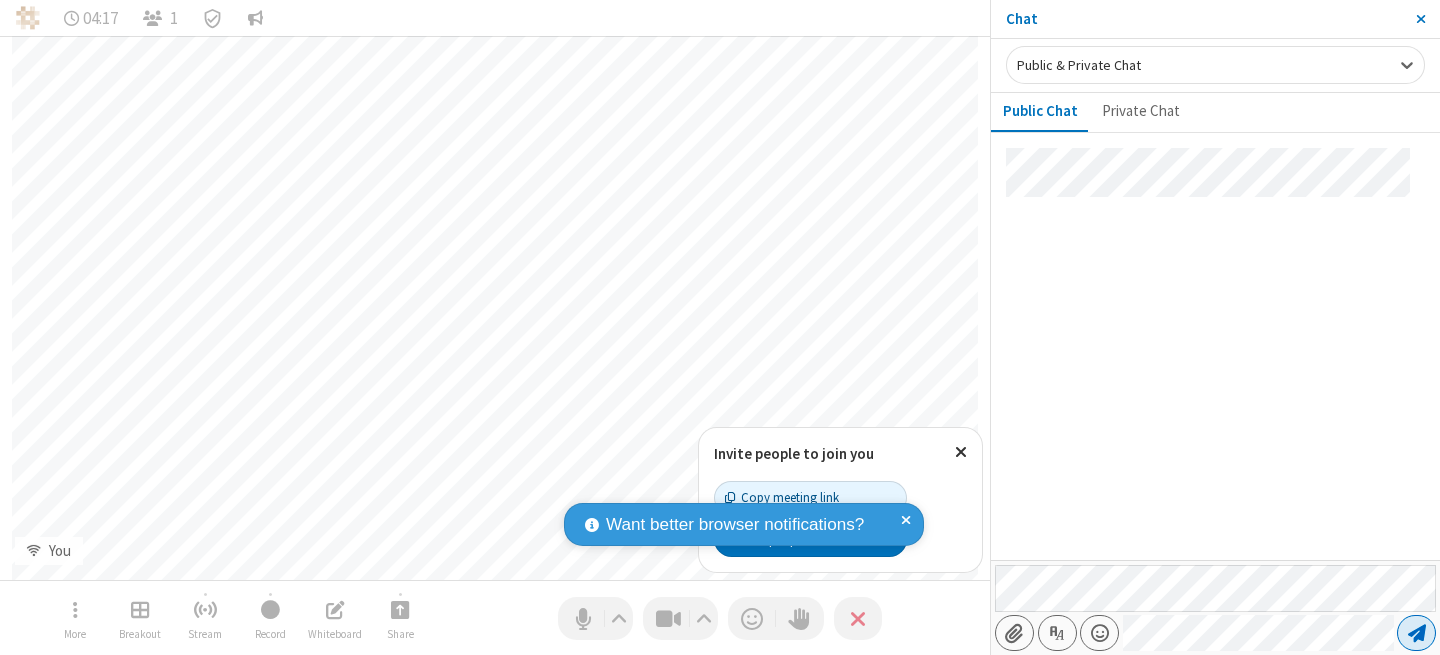 click at bounding box center [1417, 633] 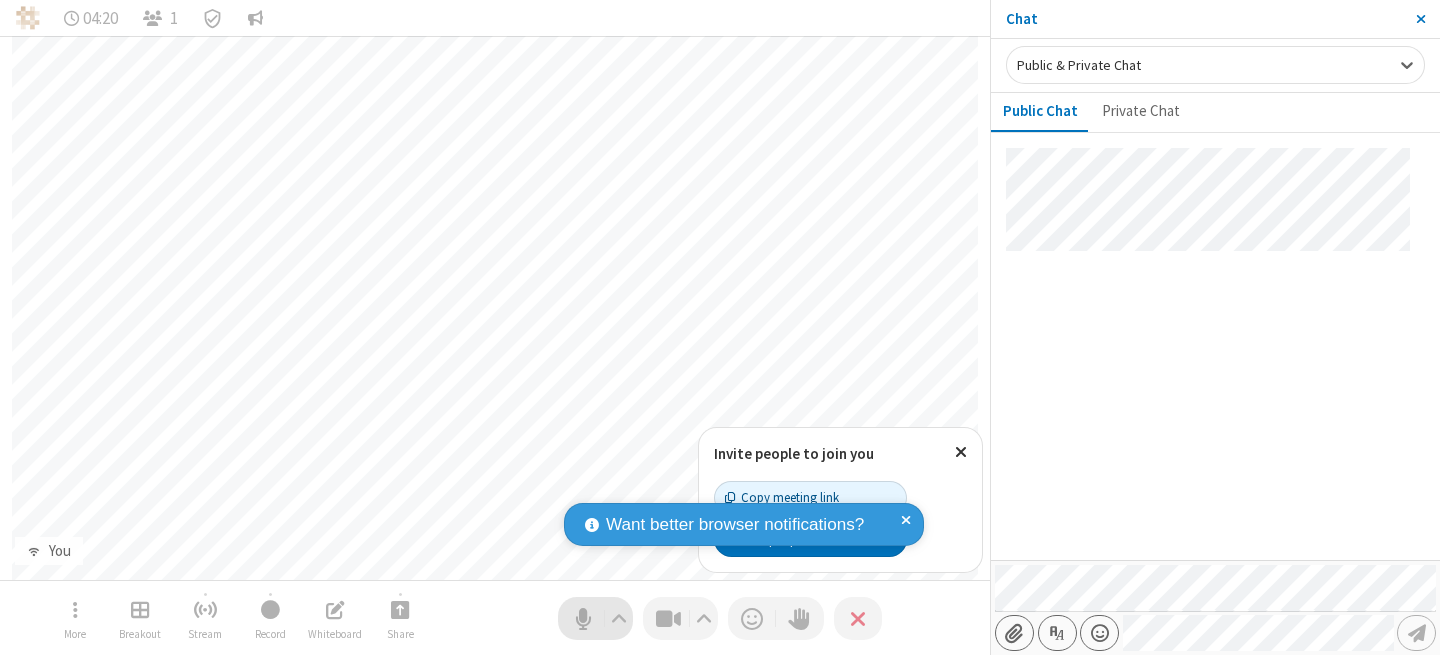 click at bounding box center (583, 618) 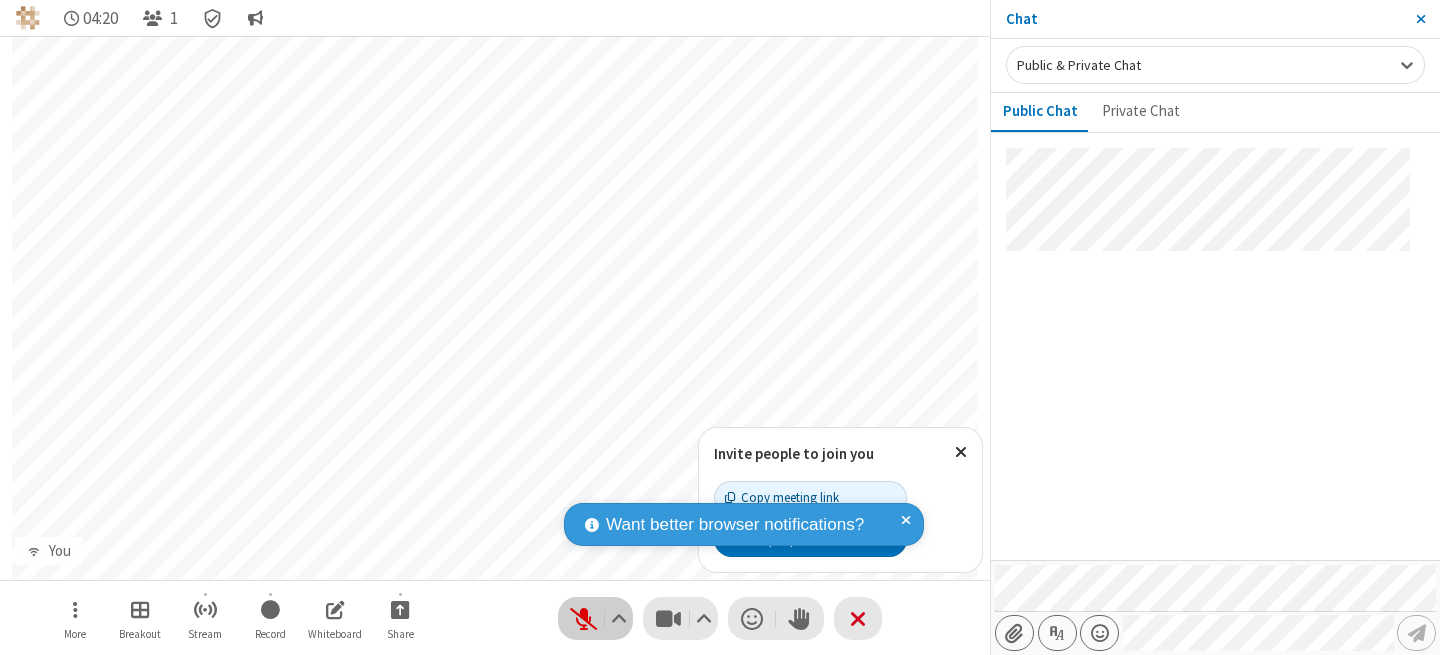 click at bounding box center (583, 618) 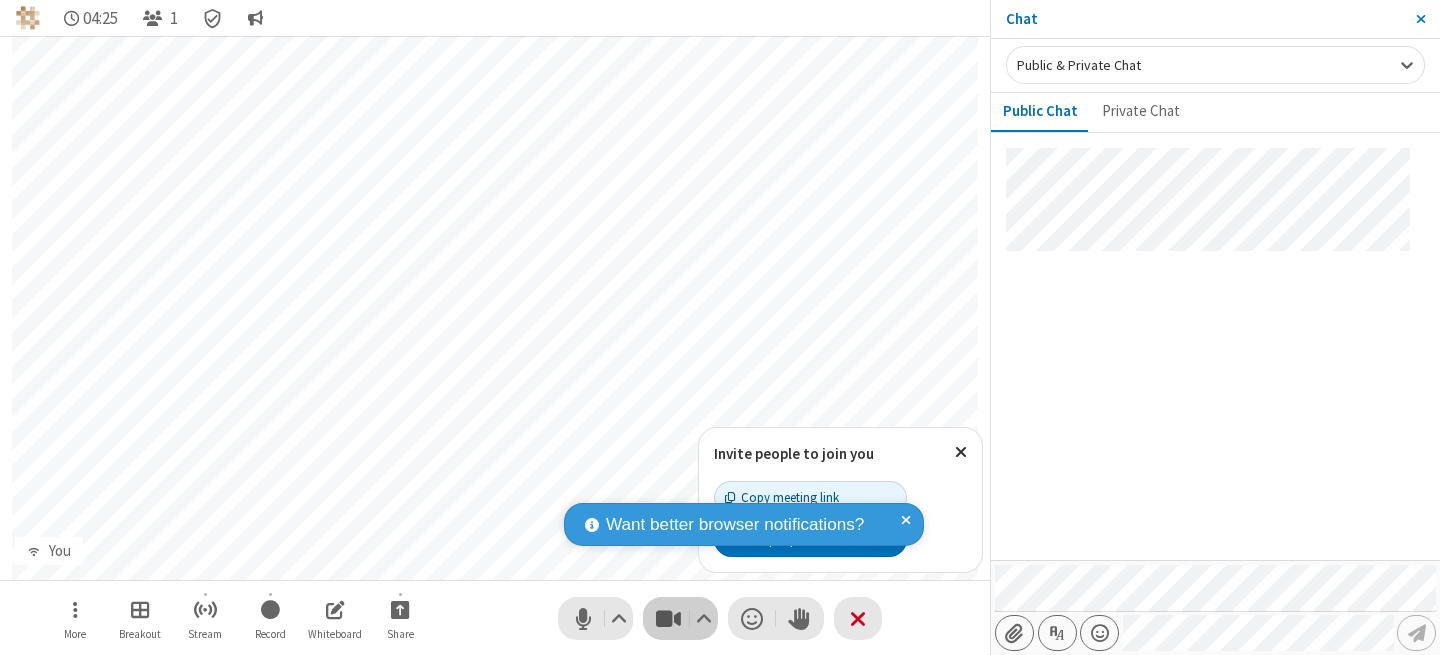 click at bounding box center [668, 618] 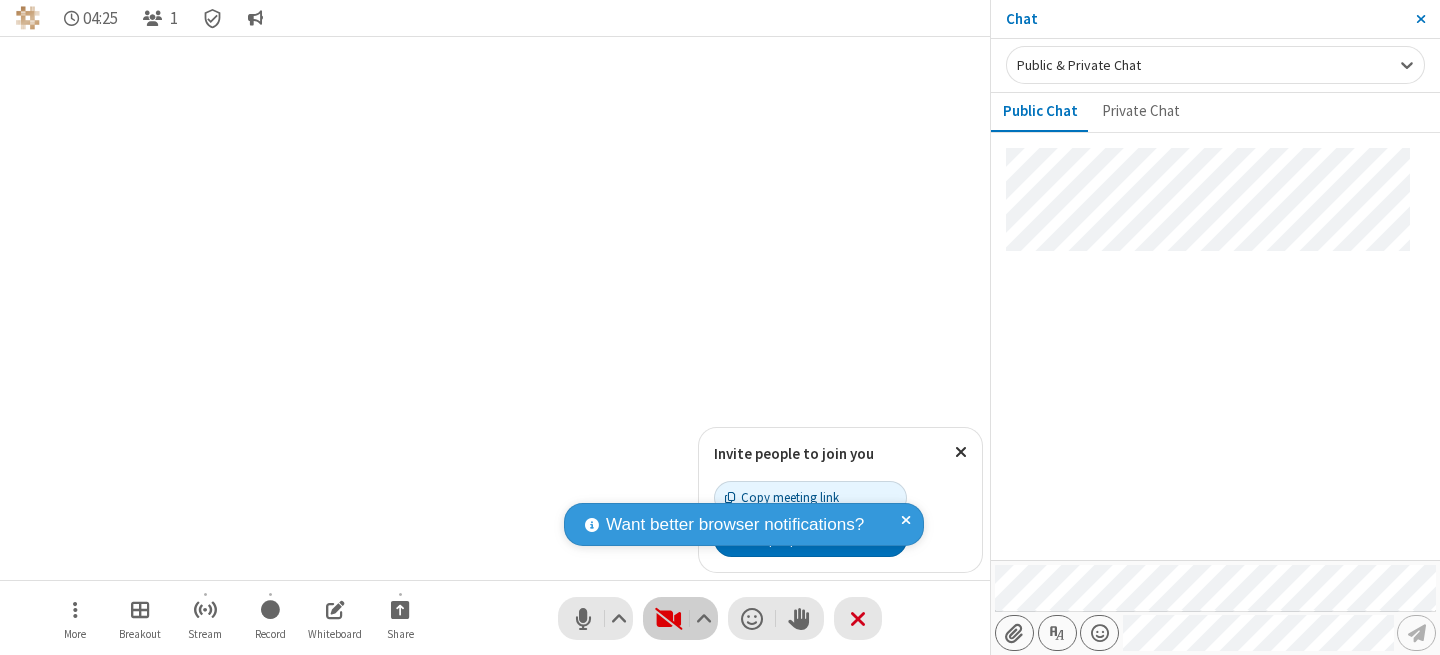 click at bounding box center [668, 618] 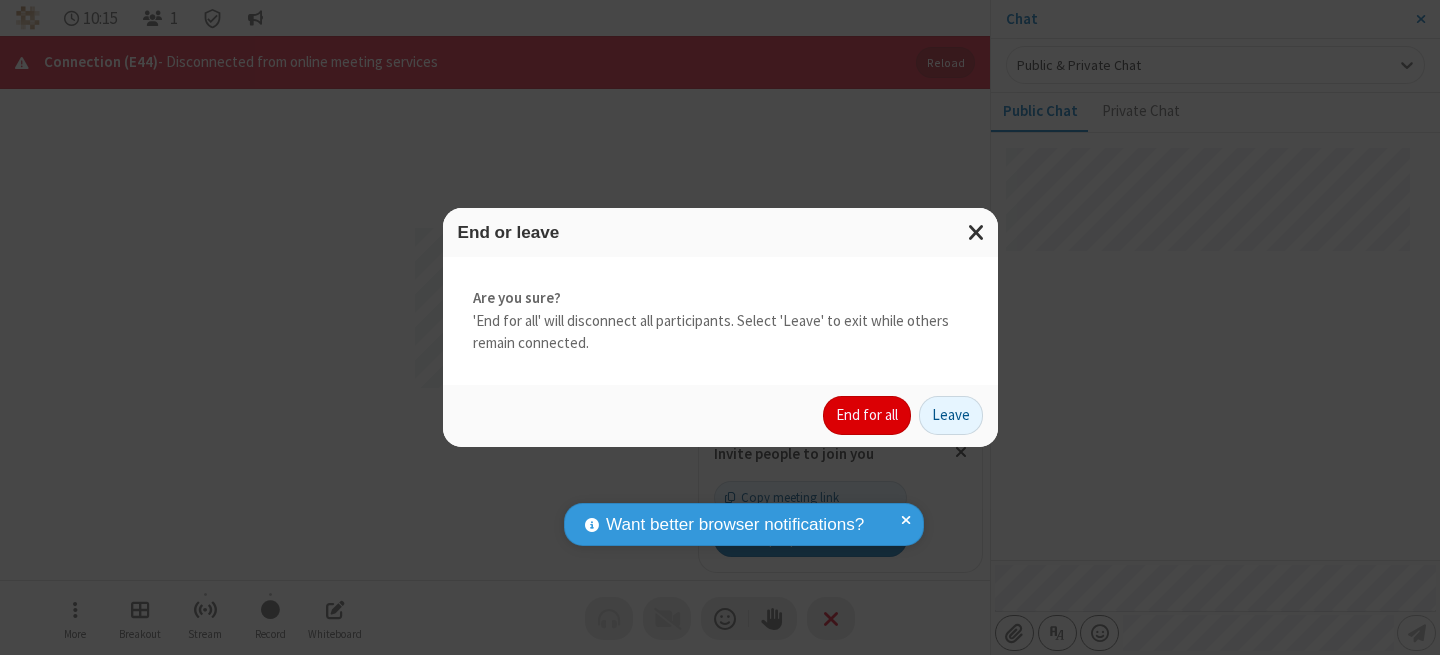 click on "End for all" at bounding box center (867, 416) 